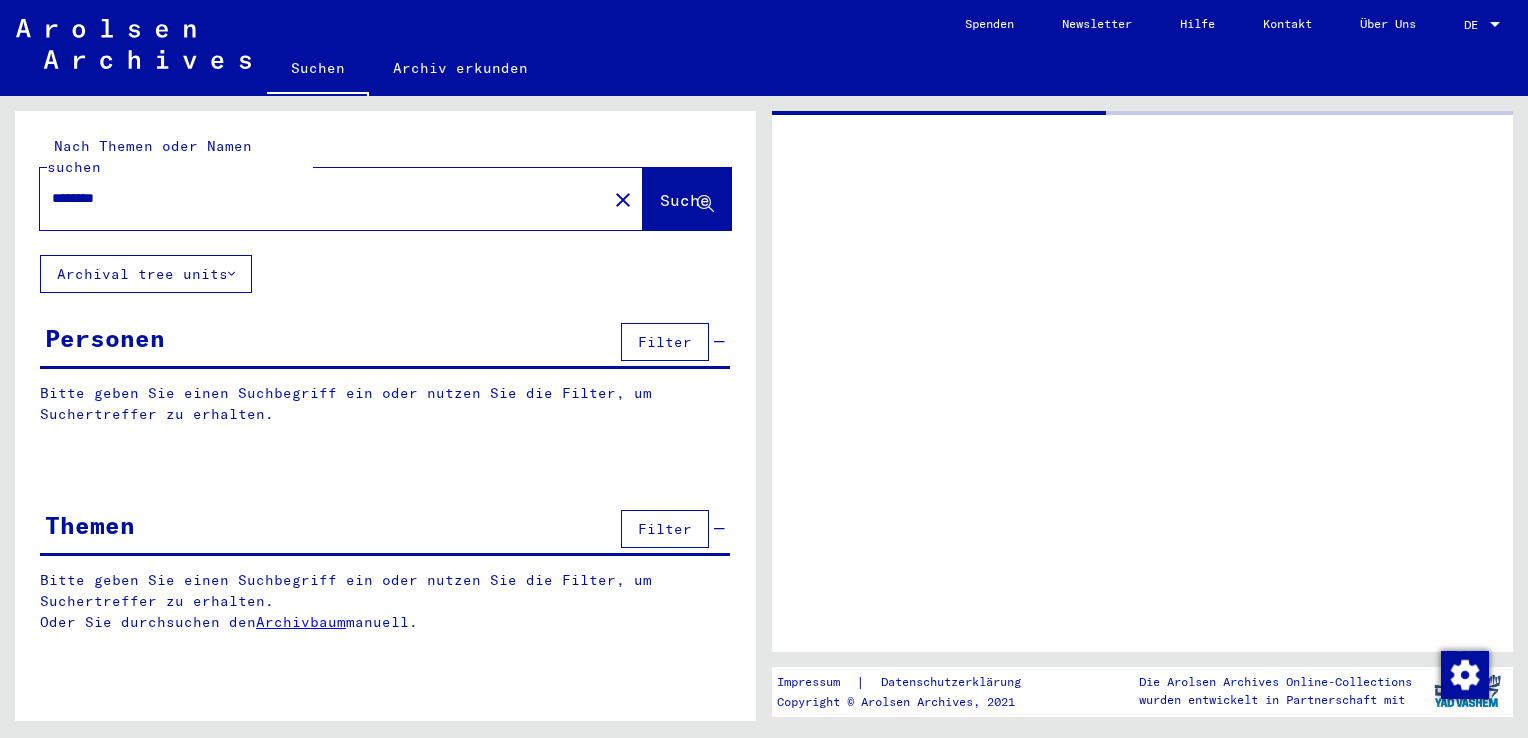 scroll, scrollTop: 0, scrollLeft: 0, axis: both 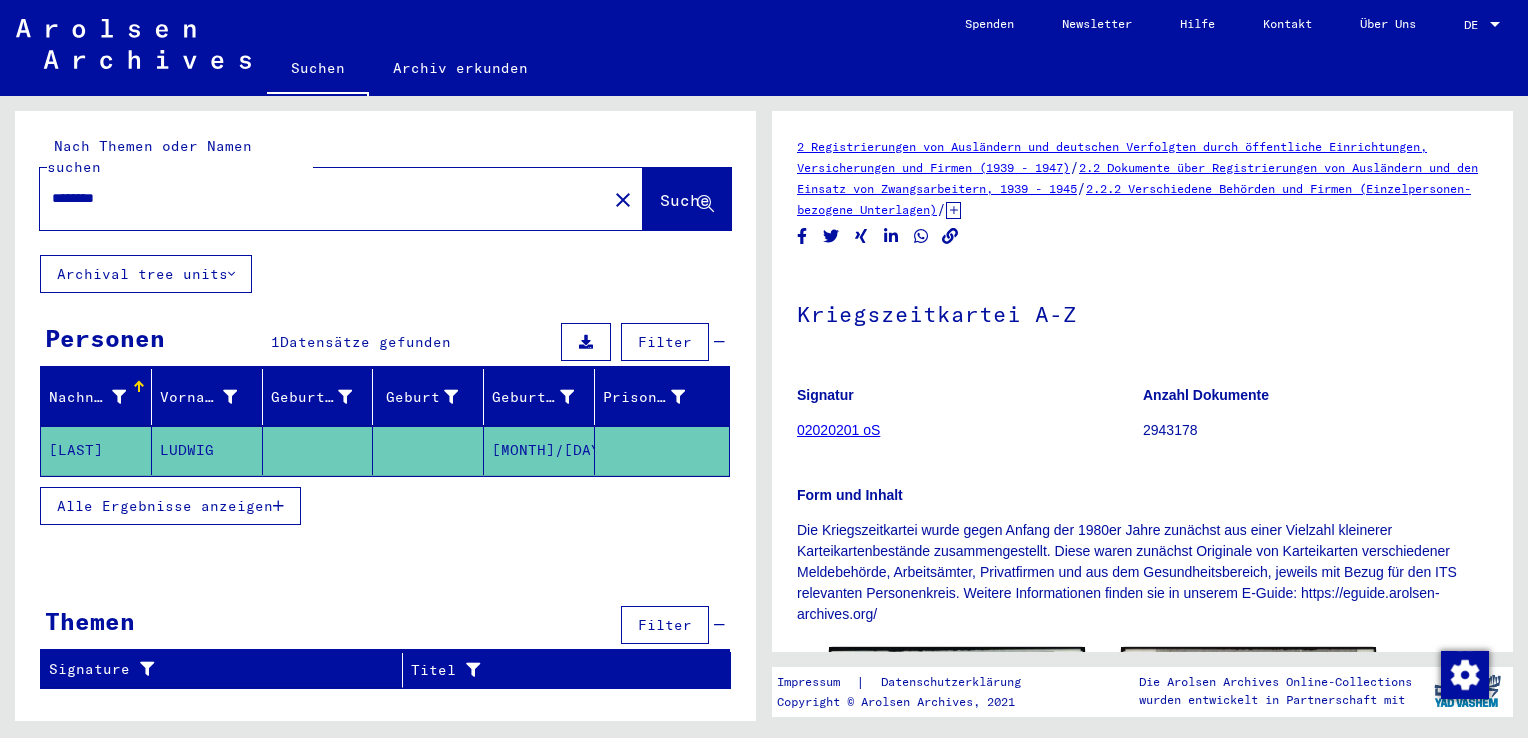 drag, startPoint x: 153, startPoint y: 178, endPoint x: 0, endPoint y: 159, distance: 154.17523 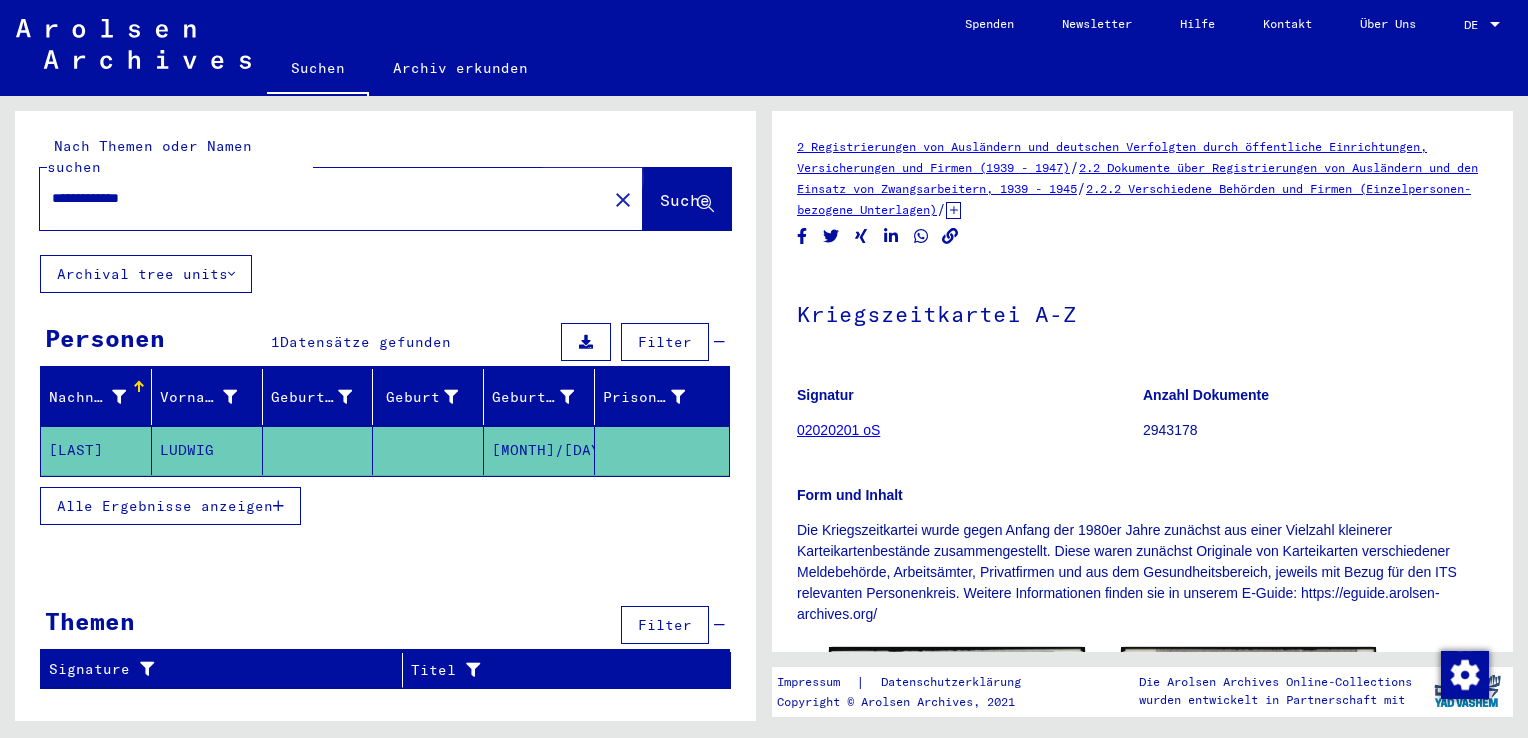 click on "Suche" 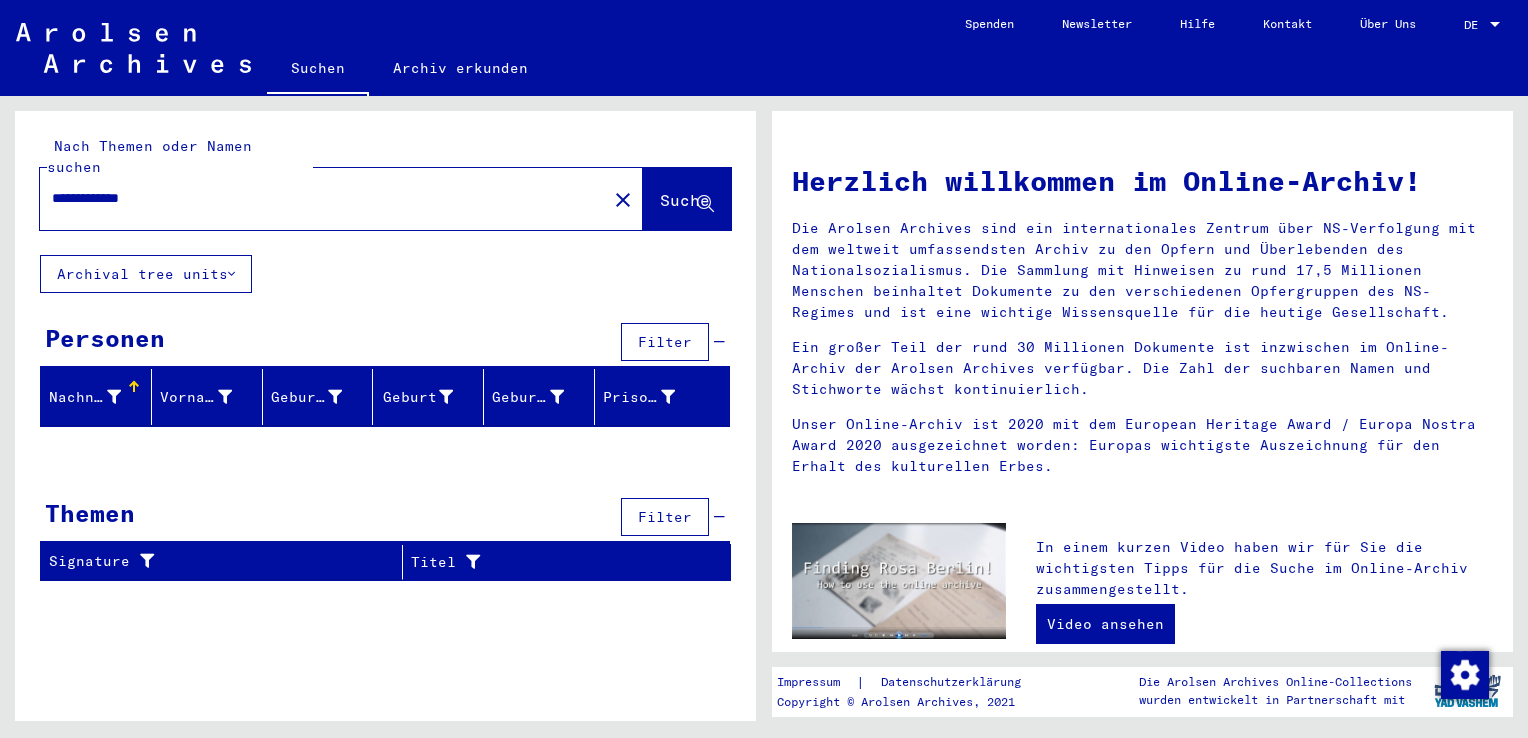 drag, startPoint x: 181, startPoint y: 177, endPoint x: 0, endPoint y: 175, distance: 181.01105 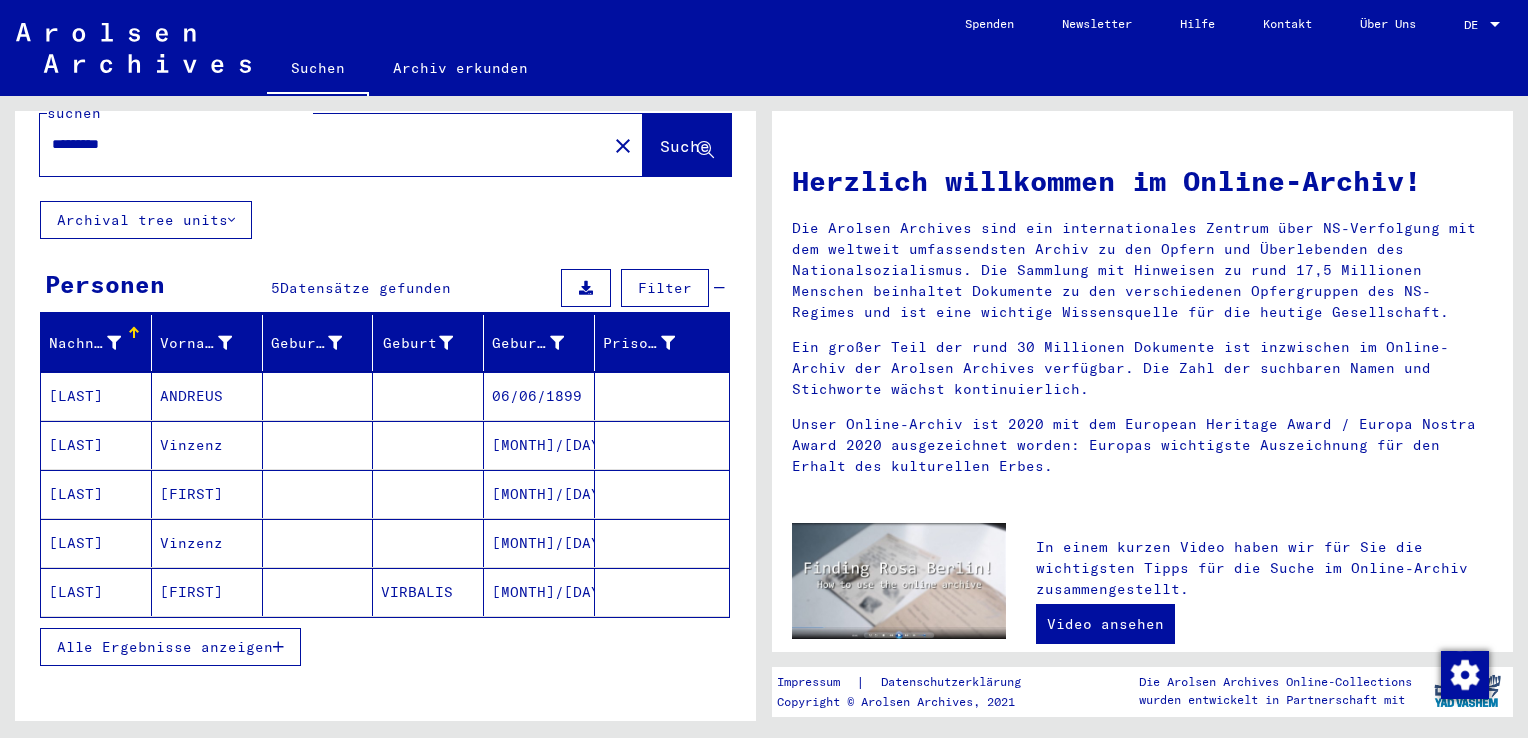 scroll, scrollTop: 100, scrollLeft: 0, axis: vertical 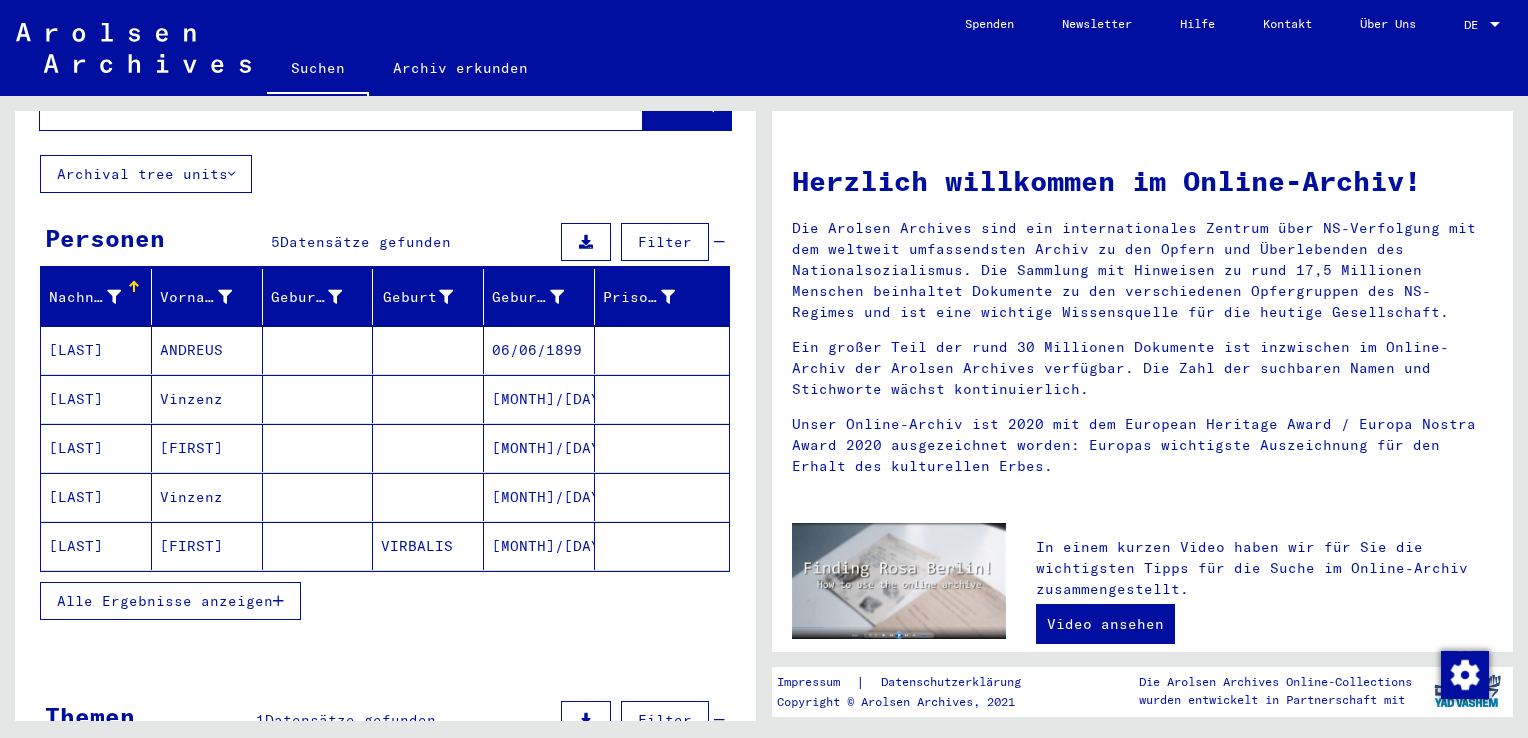 click on "Alle Ergebnisse anzeigen" at bounding box center (165, 601) 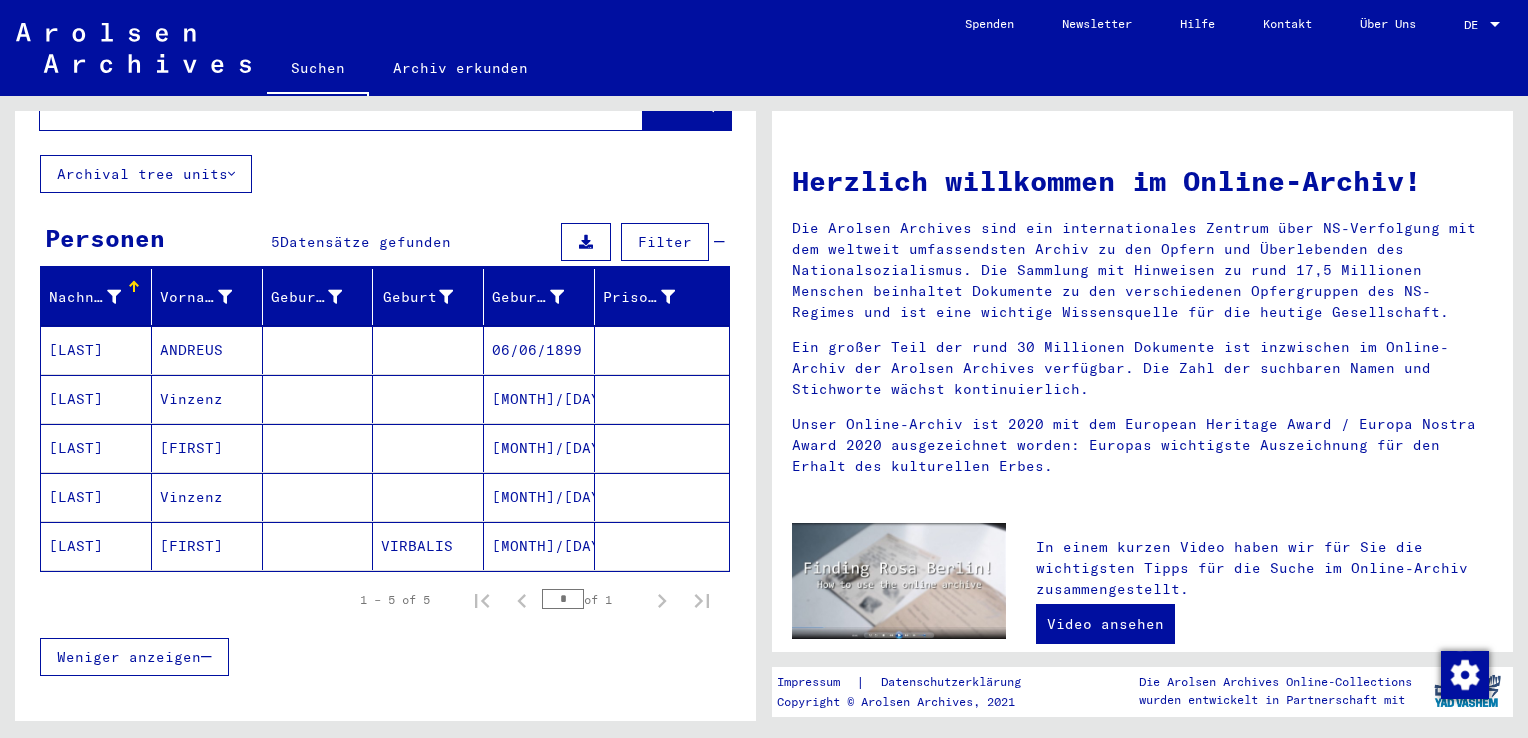 click on "[LAST]" at bounding box center [96, 448] 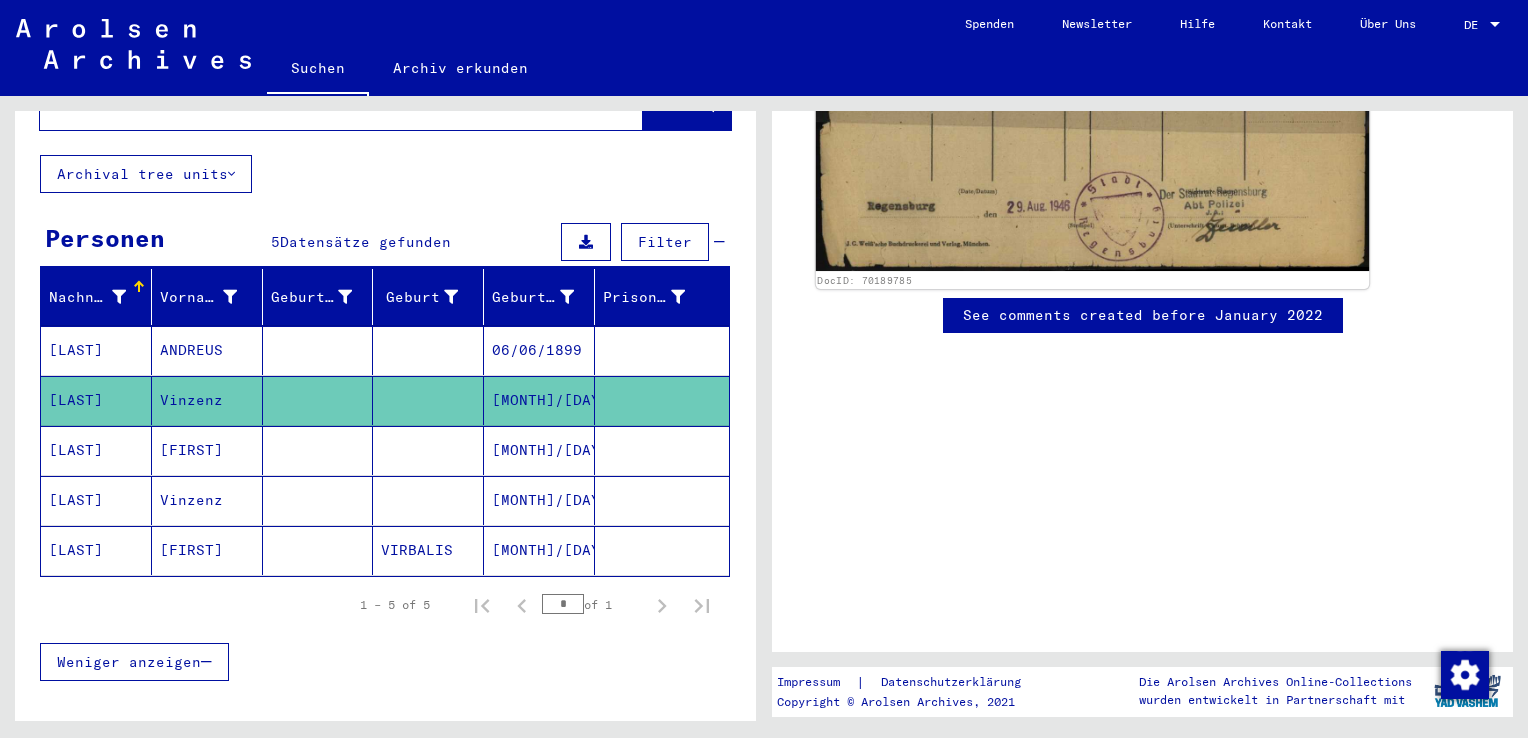 scroll, scrollTop: 1059, scrollLeft: 0, axis: vertical 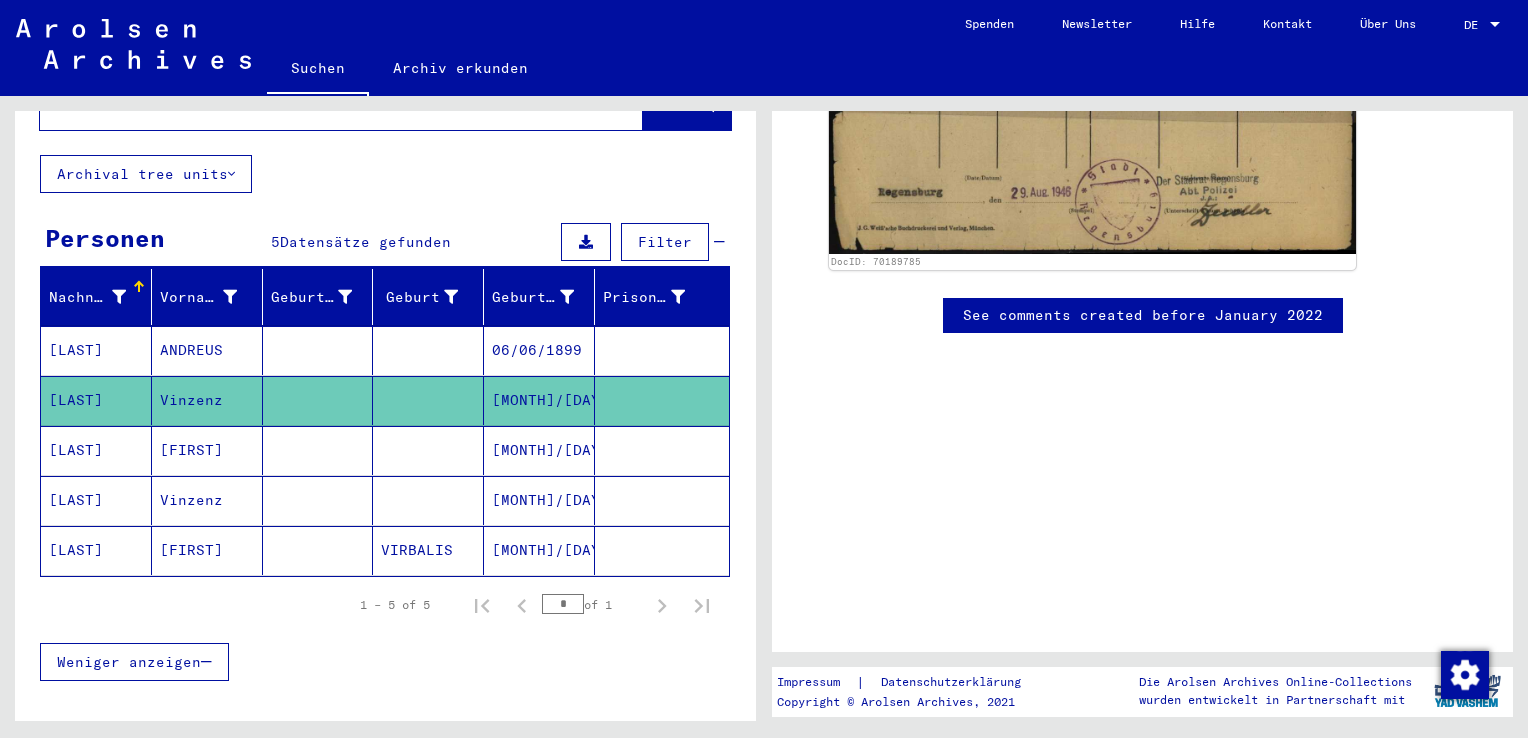 click on "[LAST]" at bounding box center [96, 500] 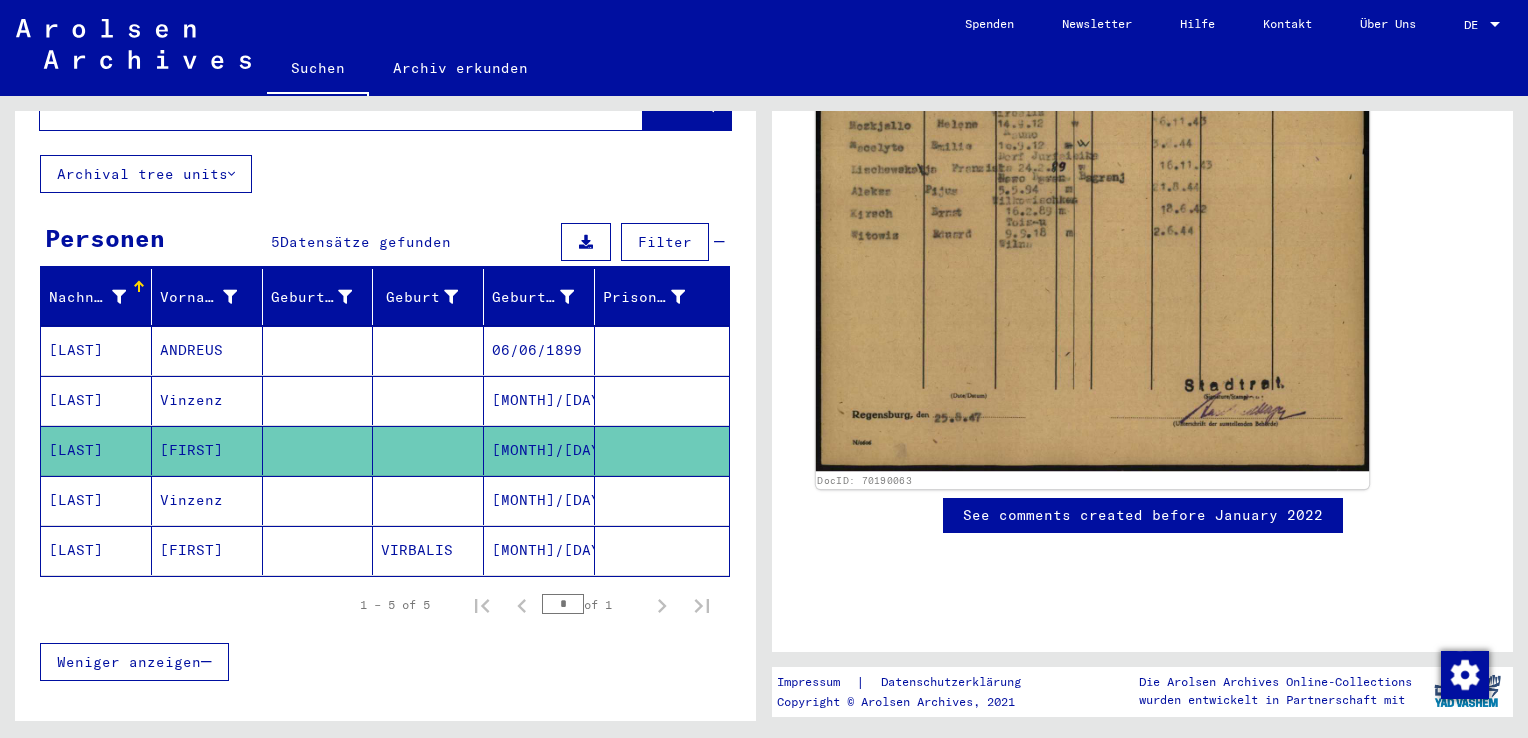 scroll, scrollTop: 1066, scrollLeft: 0, axis: vertical 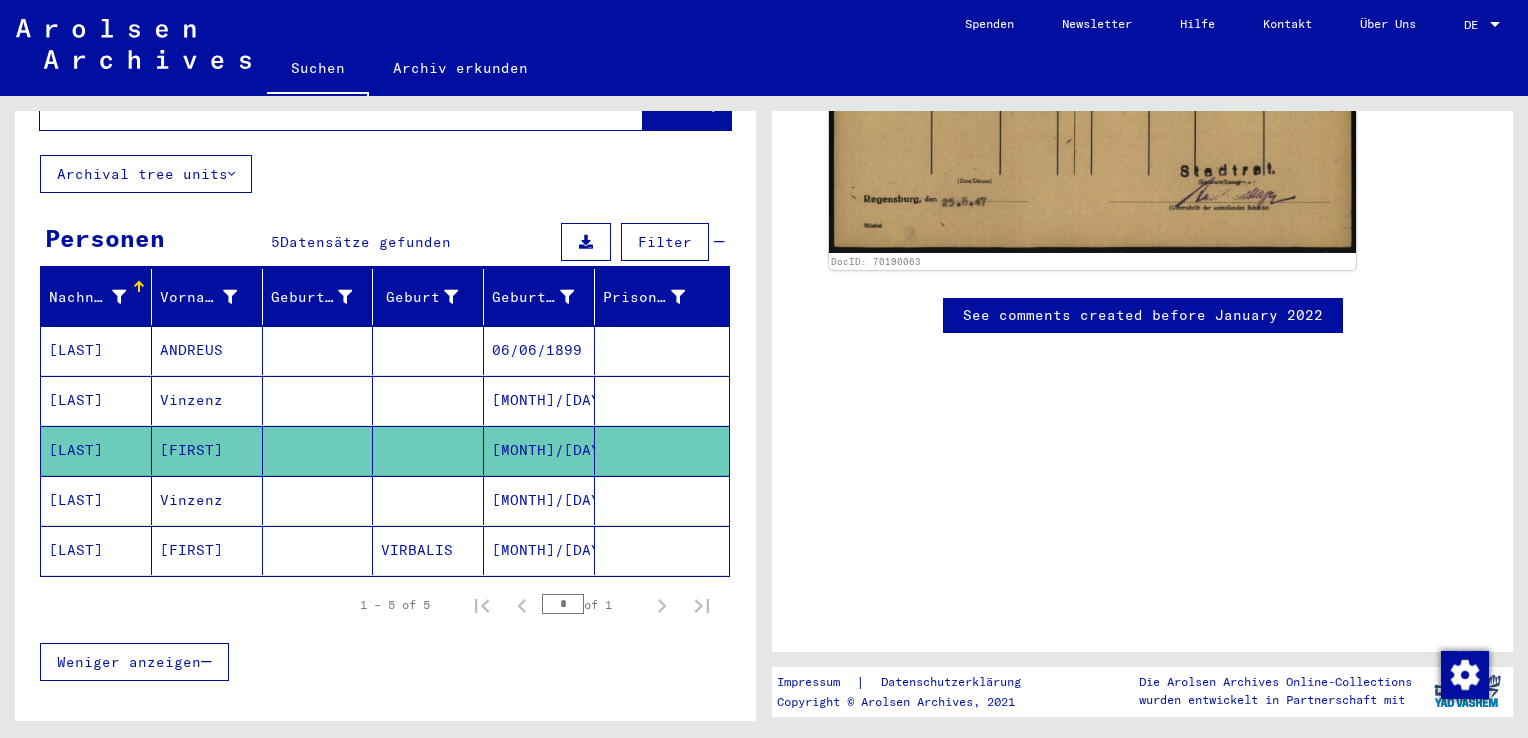click on "[LAST]" at bounding box center [96, 550] 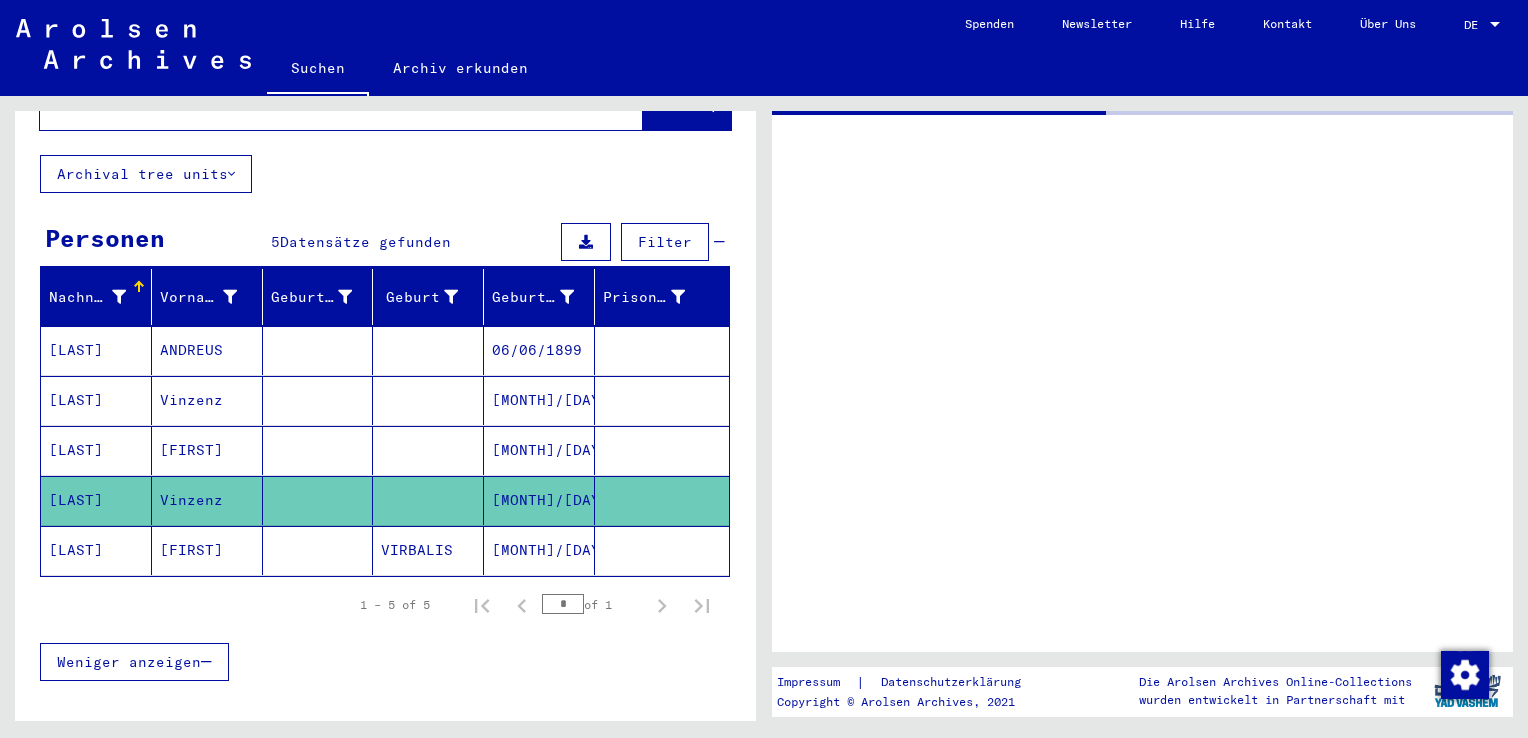 scroll, scrollTop: 0, scrollLeft: 0, axis: both 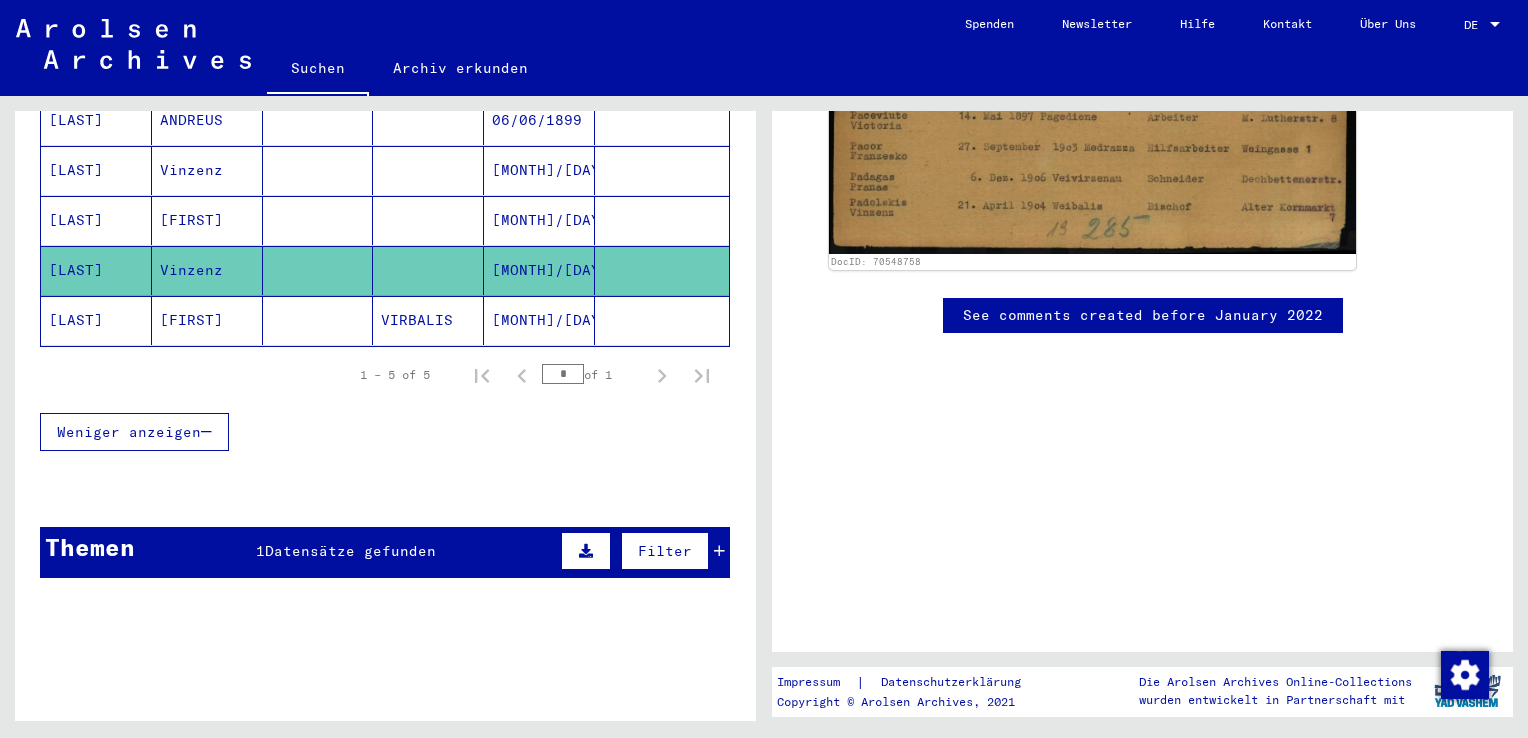 click on "[LAST]" 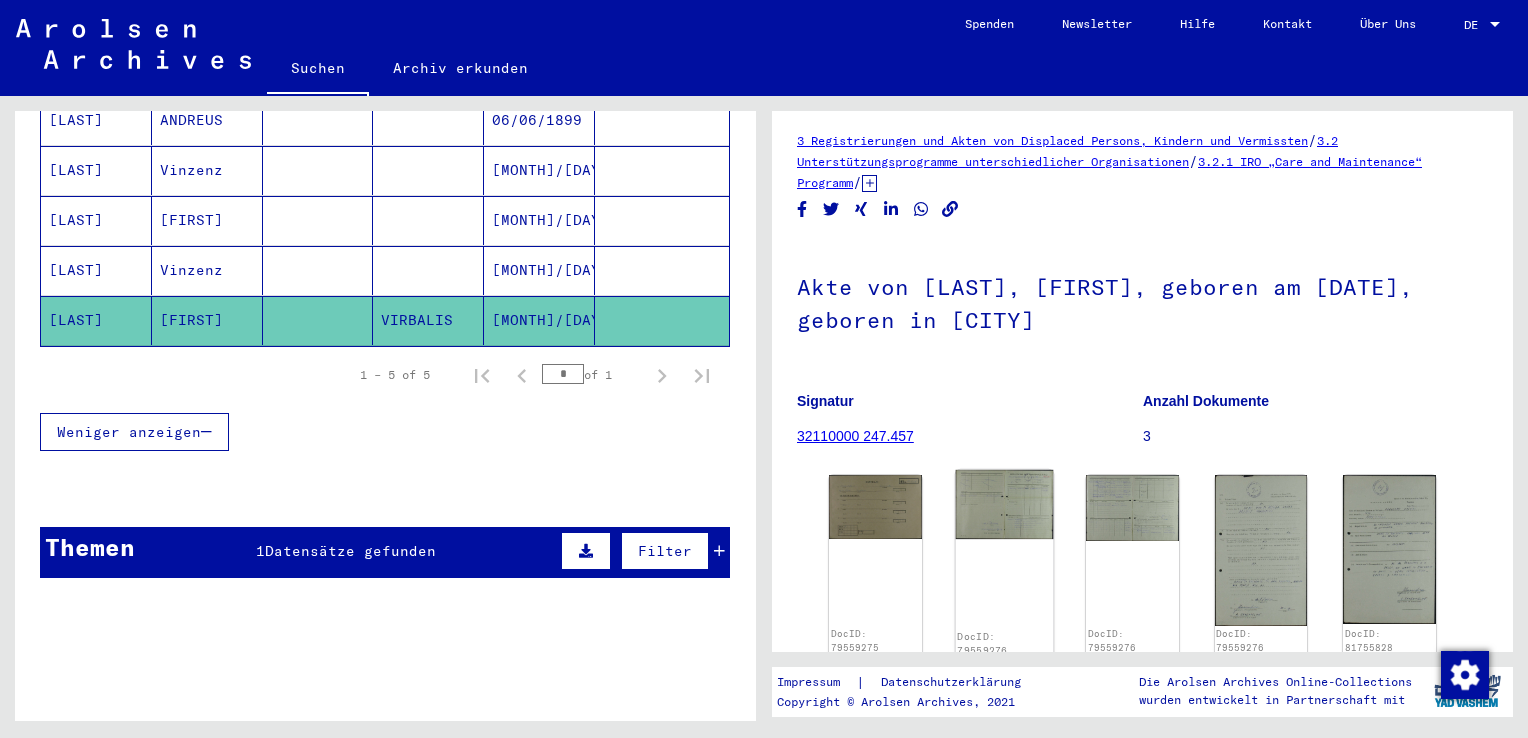 scroll, scrollTop: 0, scrollLeft: 0, axis: both 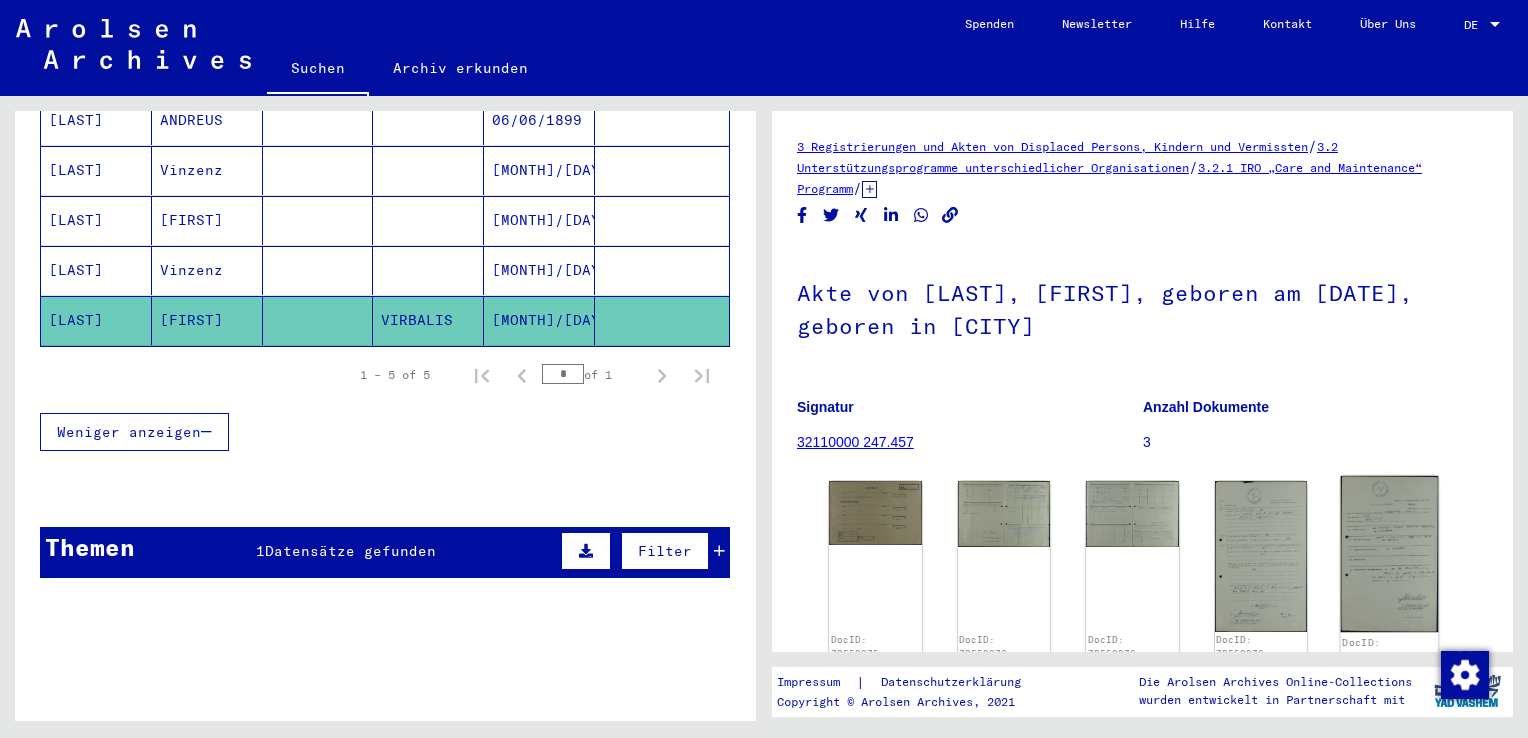 click 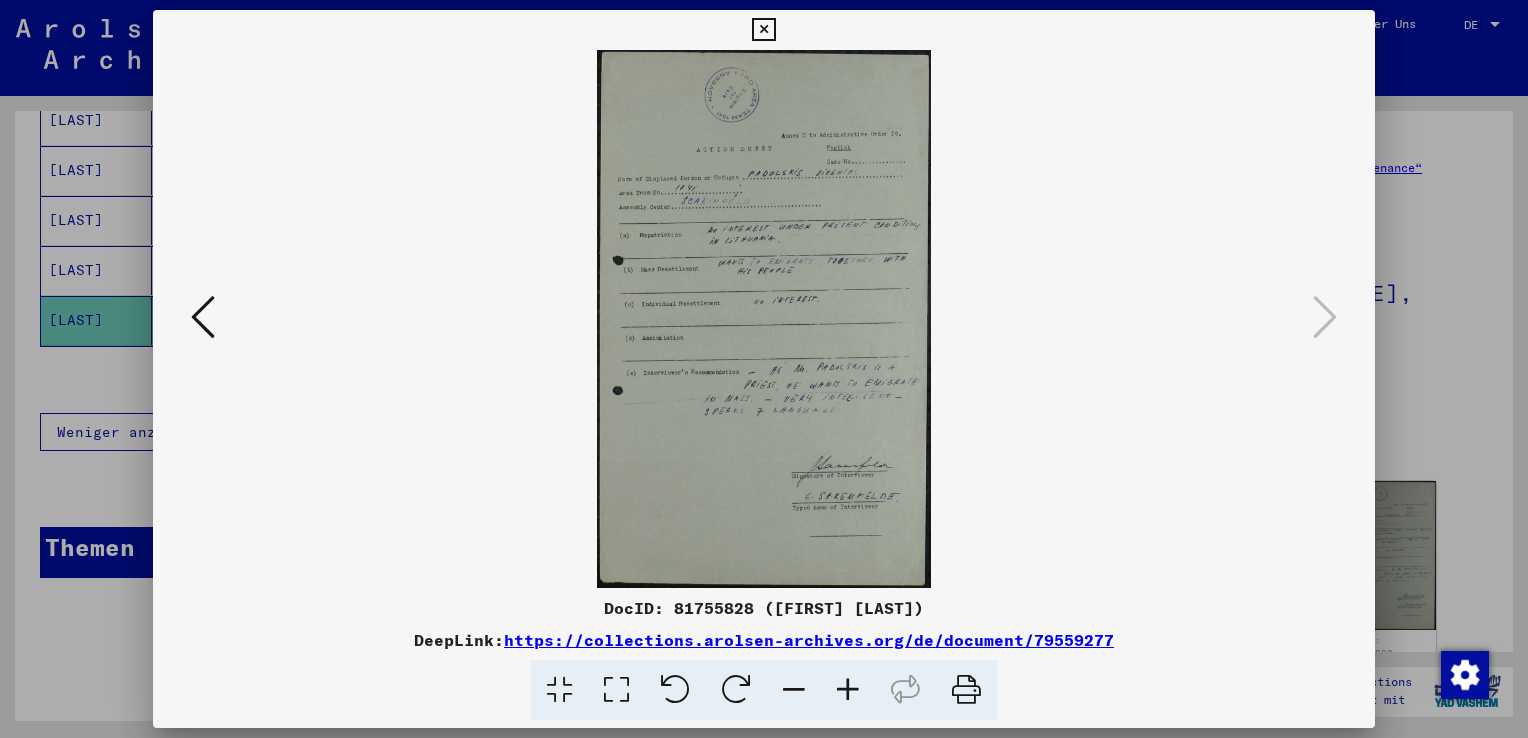 click at bounding box center [763, 30] 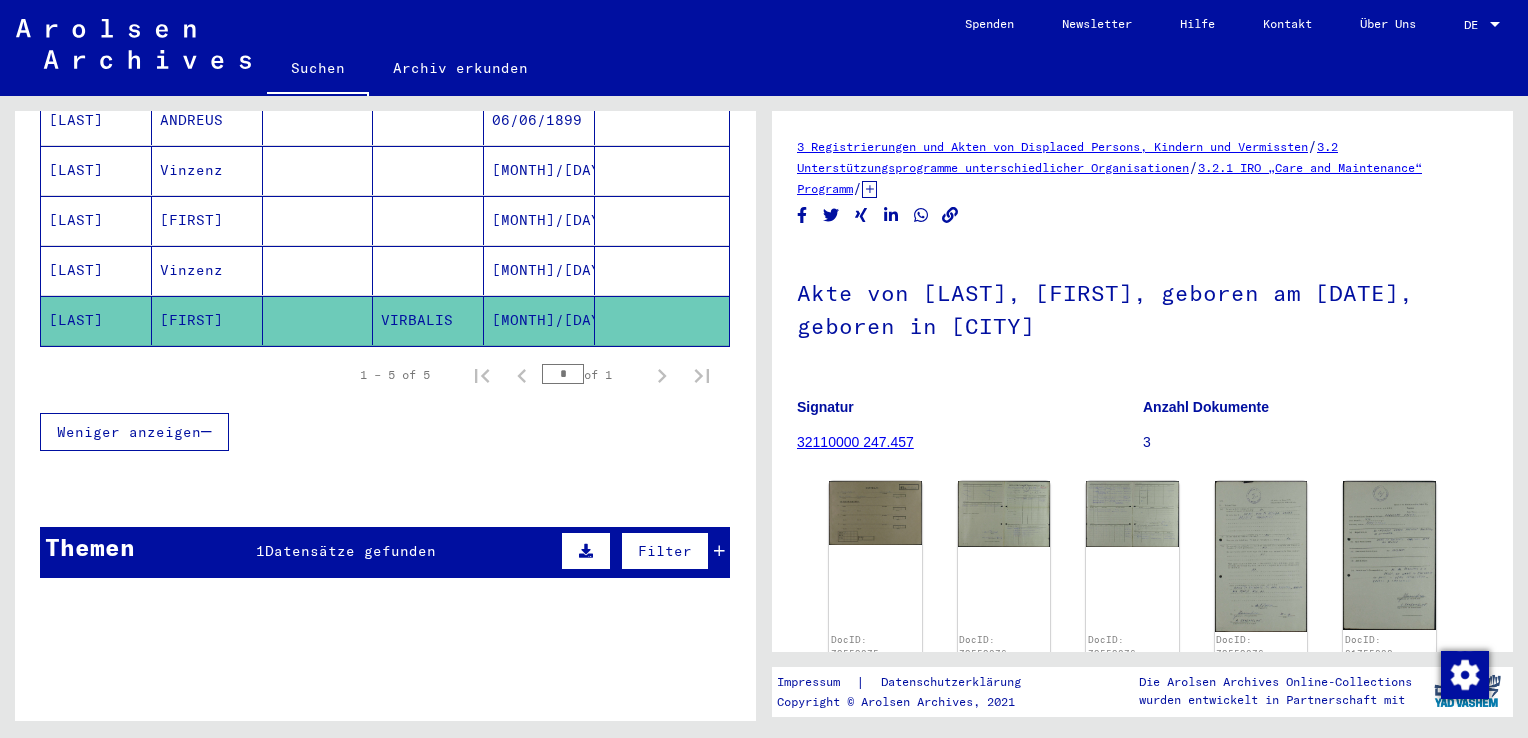 scroll, scrollTop: 0, scrollLeft: 0, axis: both 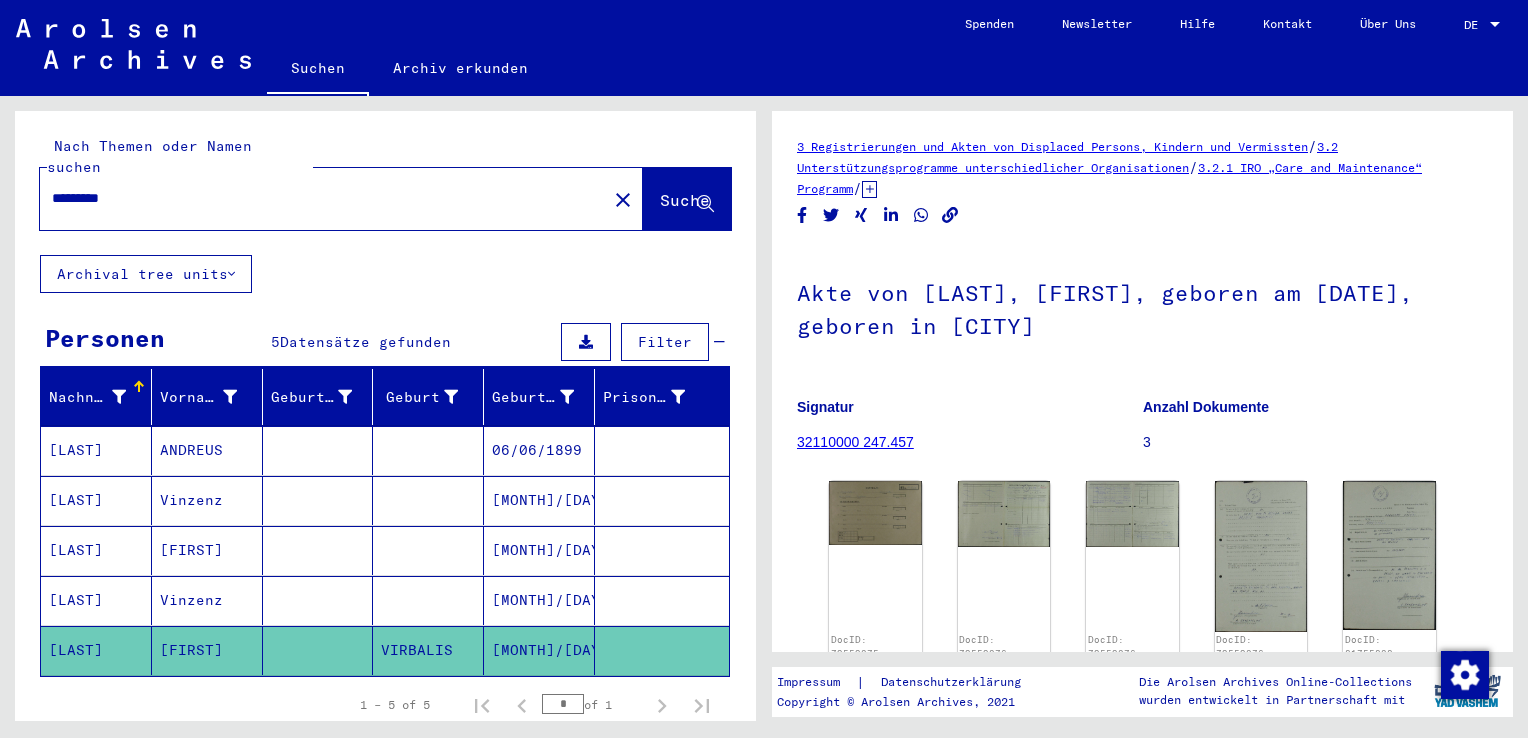 drag, startPoint x: 164, startPoint y: 181, endPoint x: 7, endPoint y: 166, distance: 157.71494 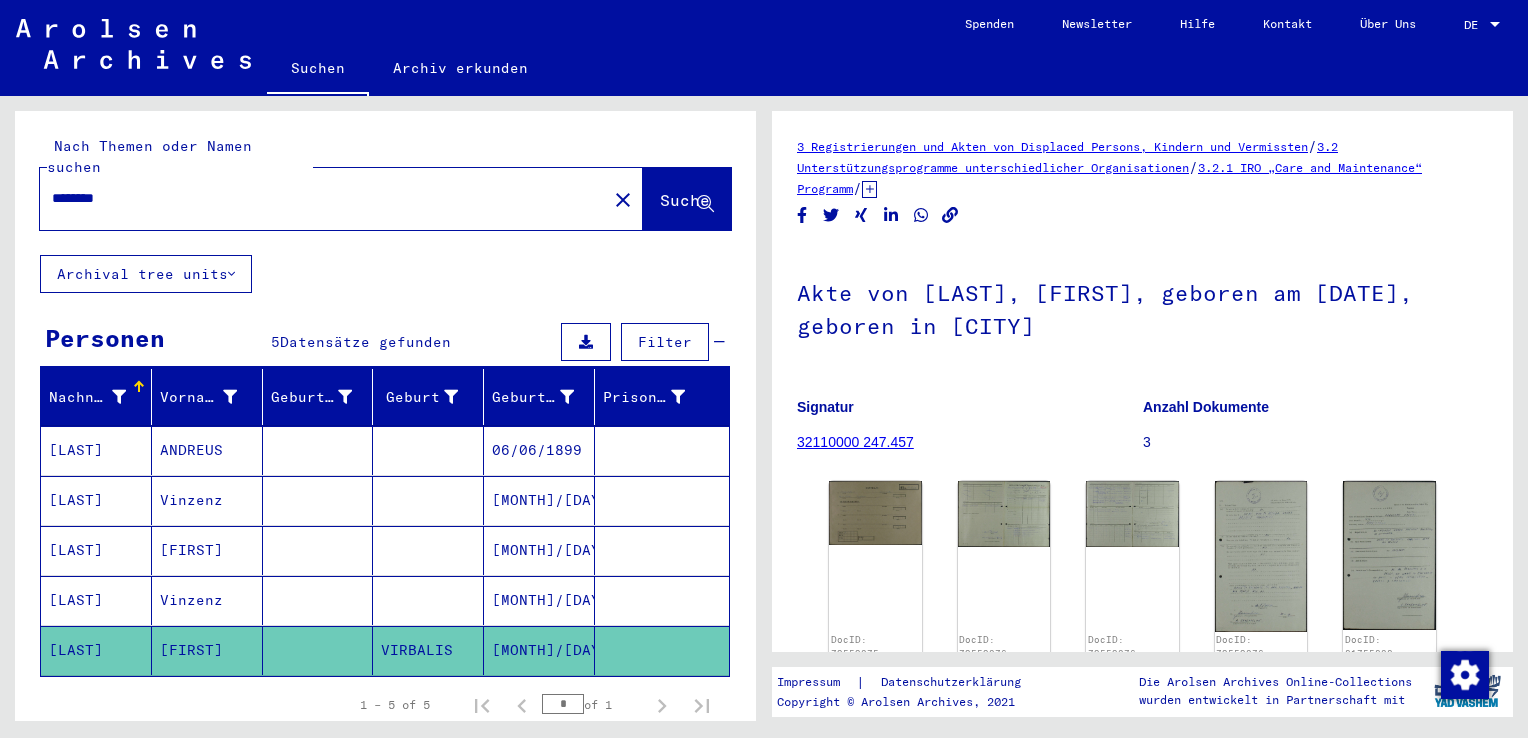type on "********" 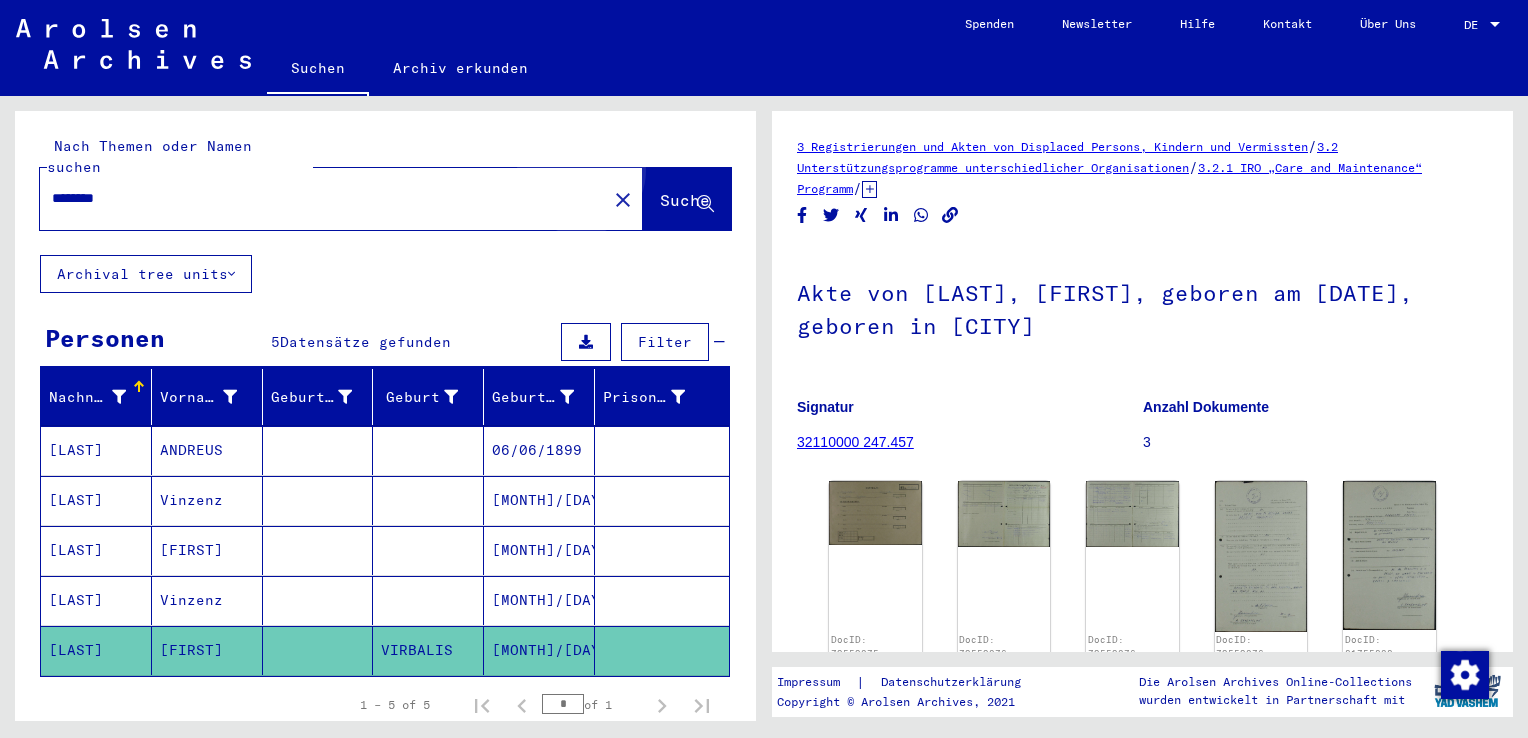 click on "Suche" 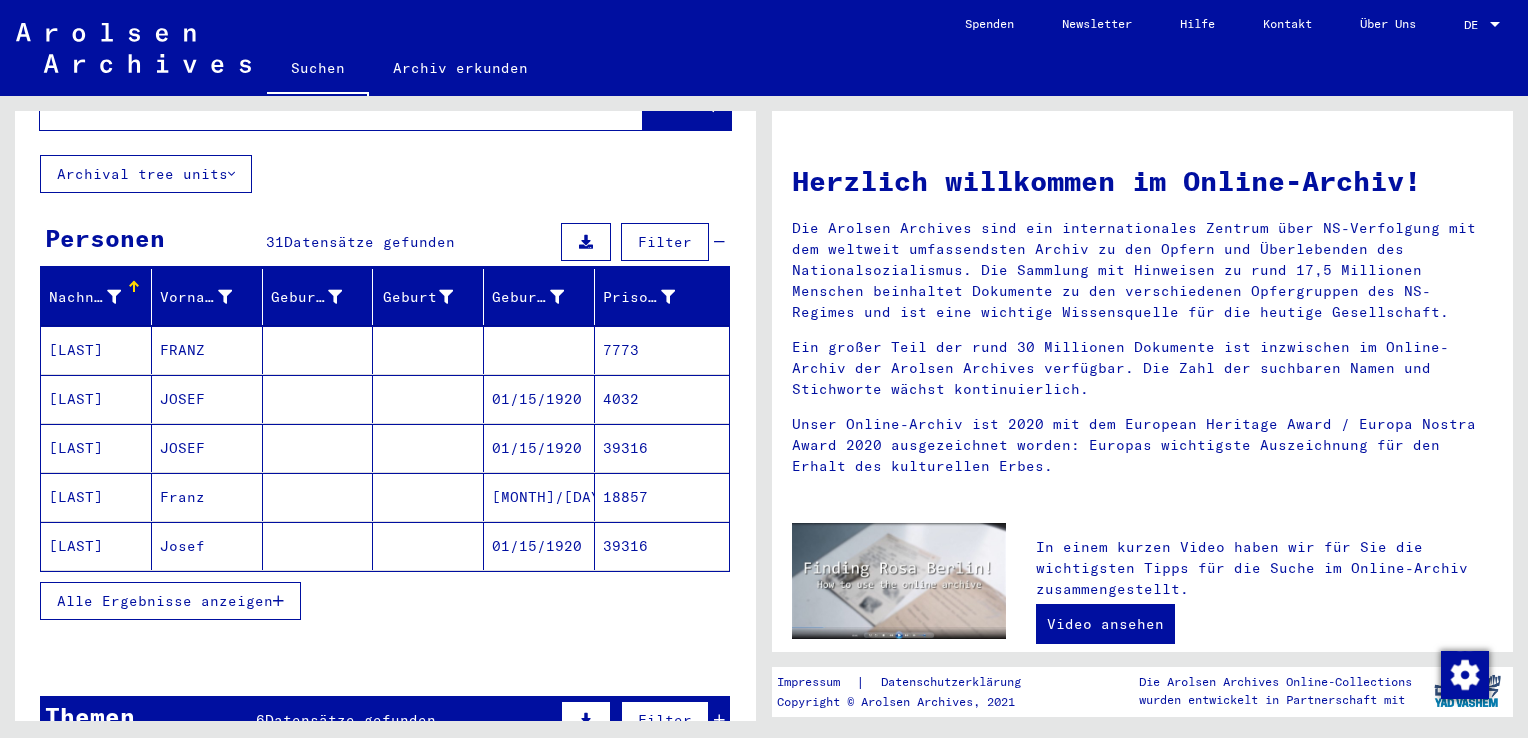scroll, scrollTop: 200, scrollLeft: 0, axis: vertical 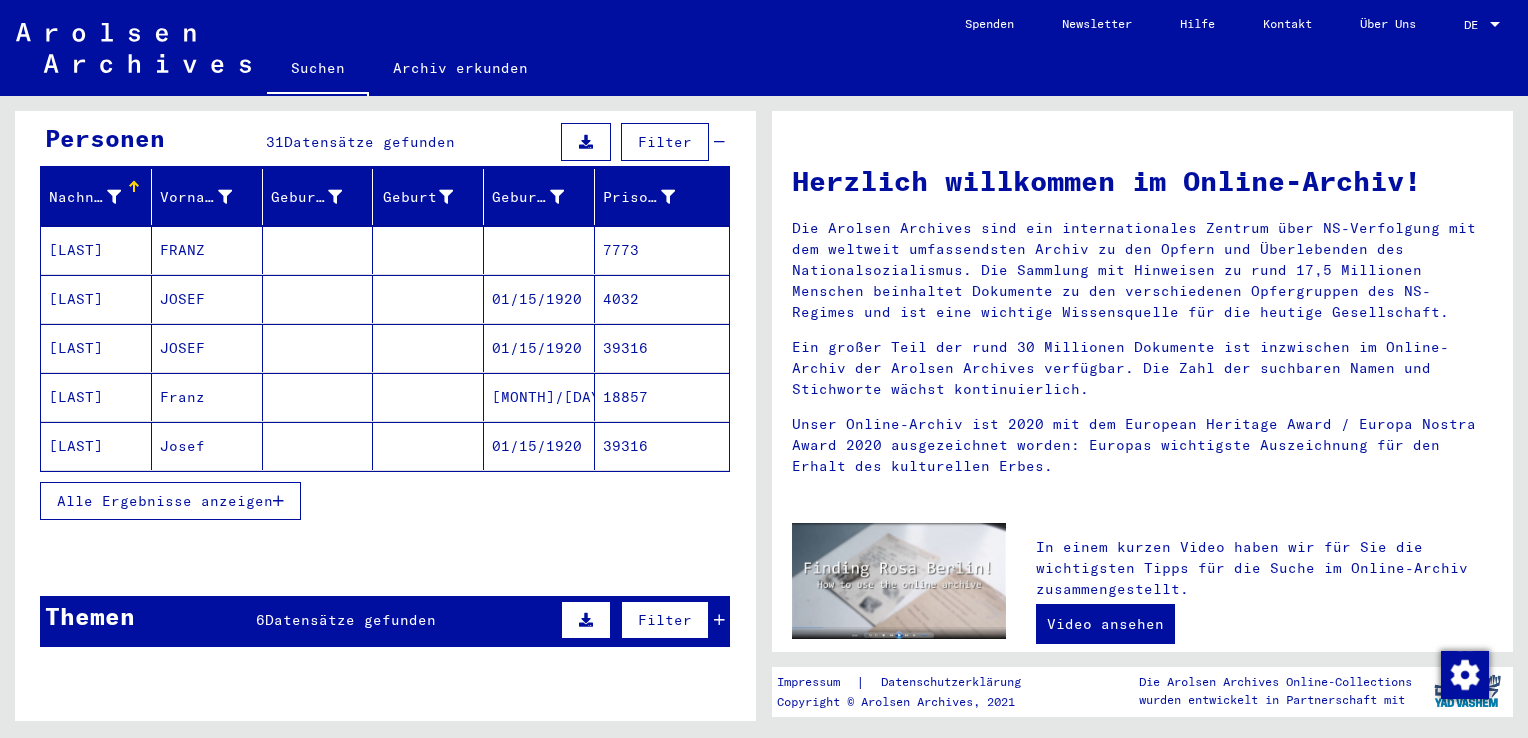 click on "Alle Ergebnisse anzeigen" at bounding box center [170, 501] 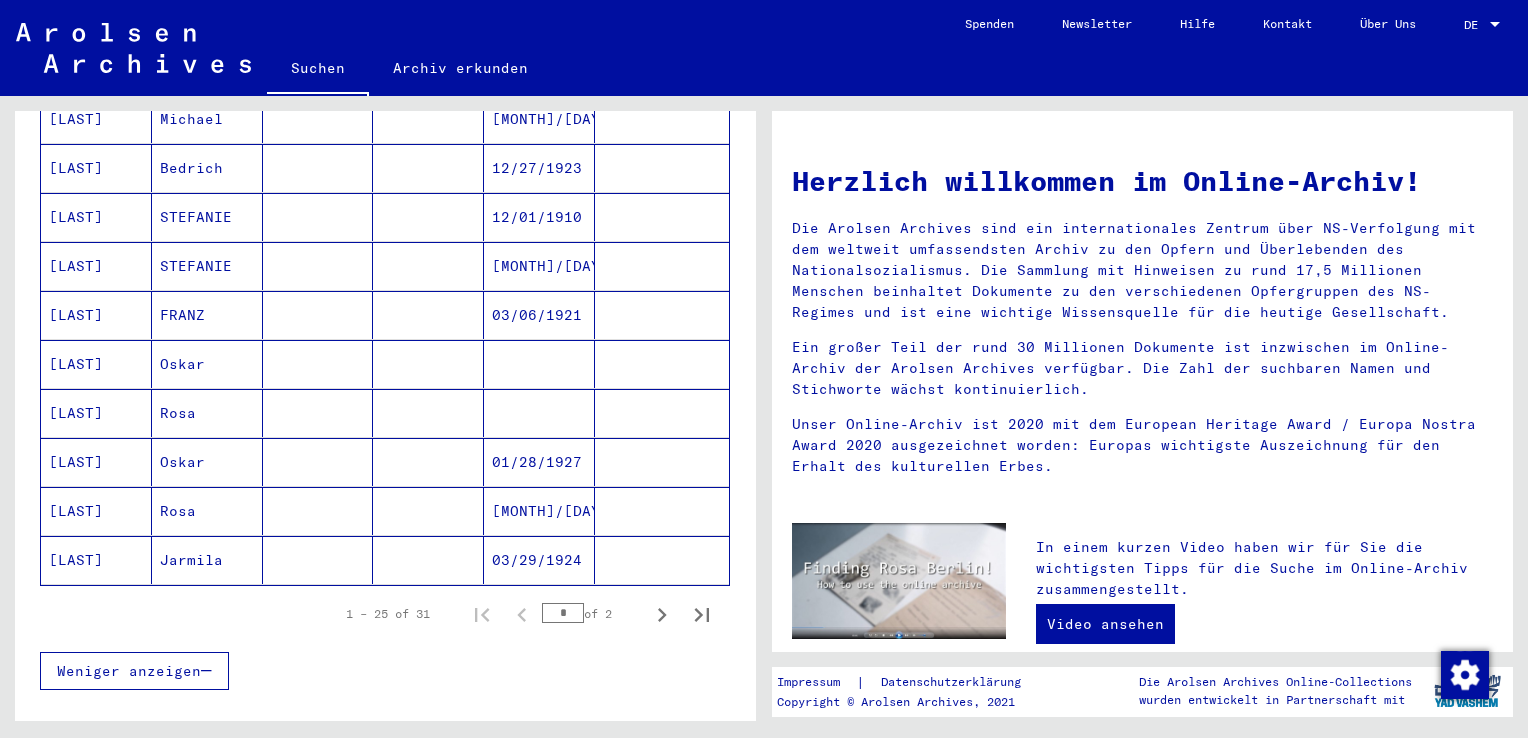 scroll, scrollTop: 1100, scrollLeft: 0, axis: vertical 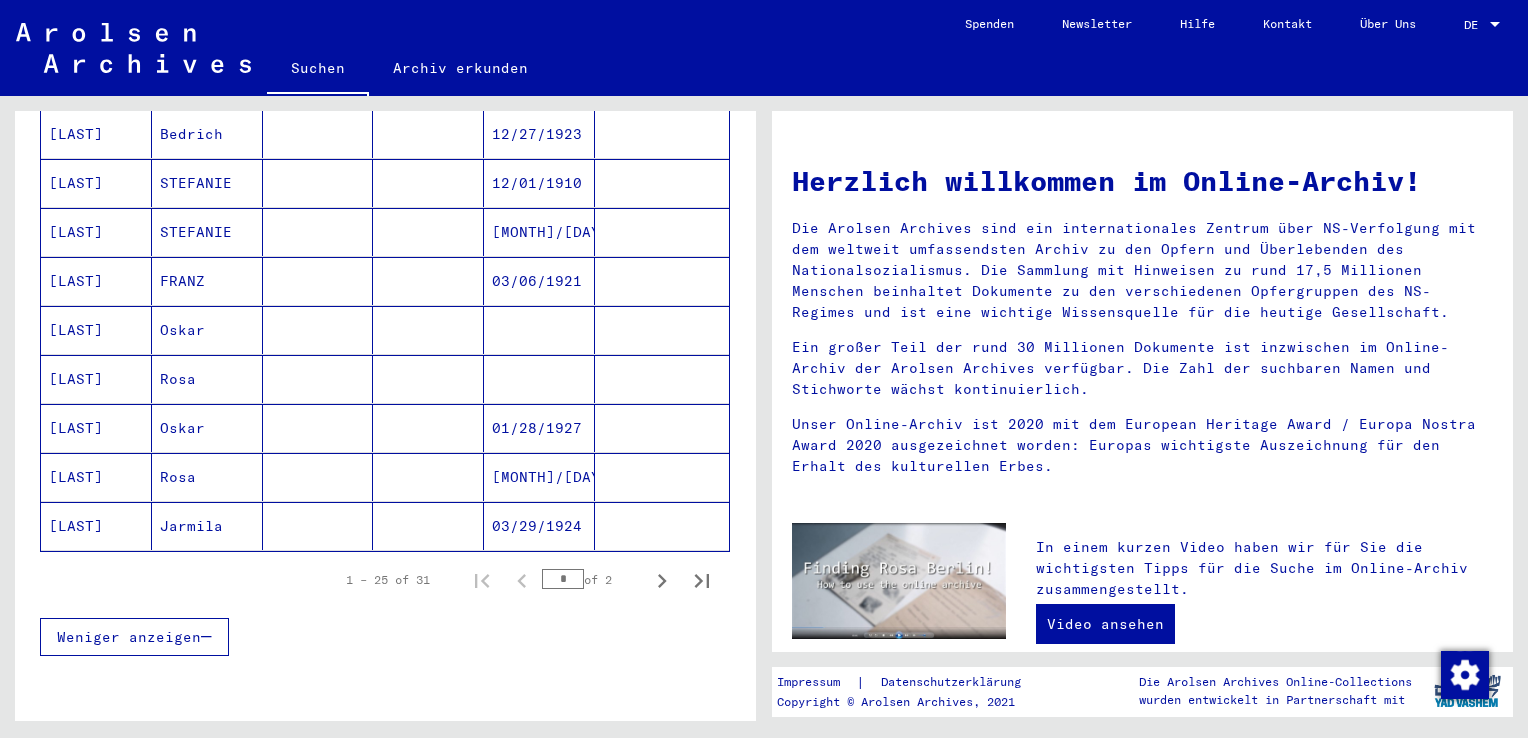 click on "[LAST]" at bounding box center (96, 526) 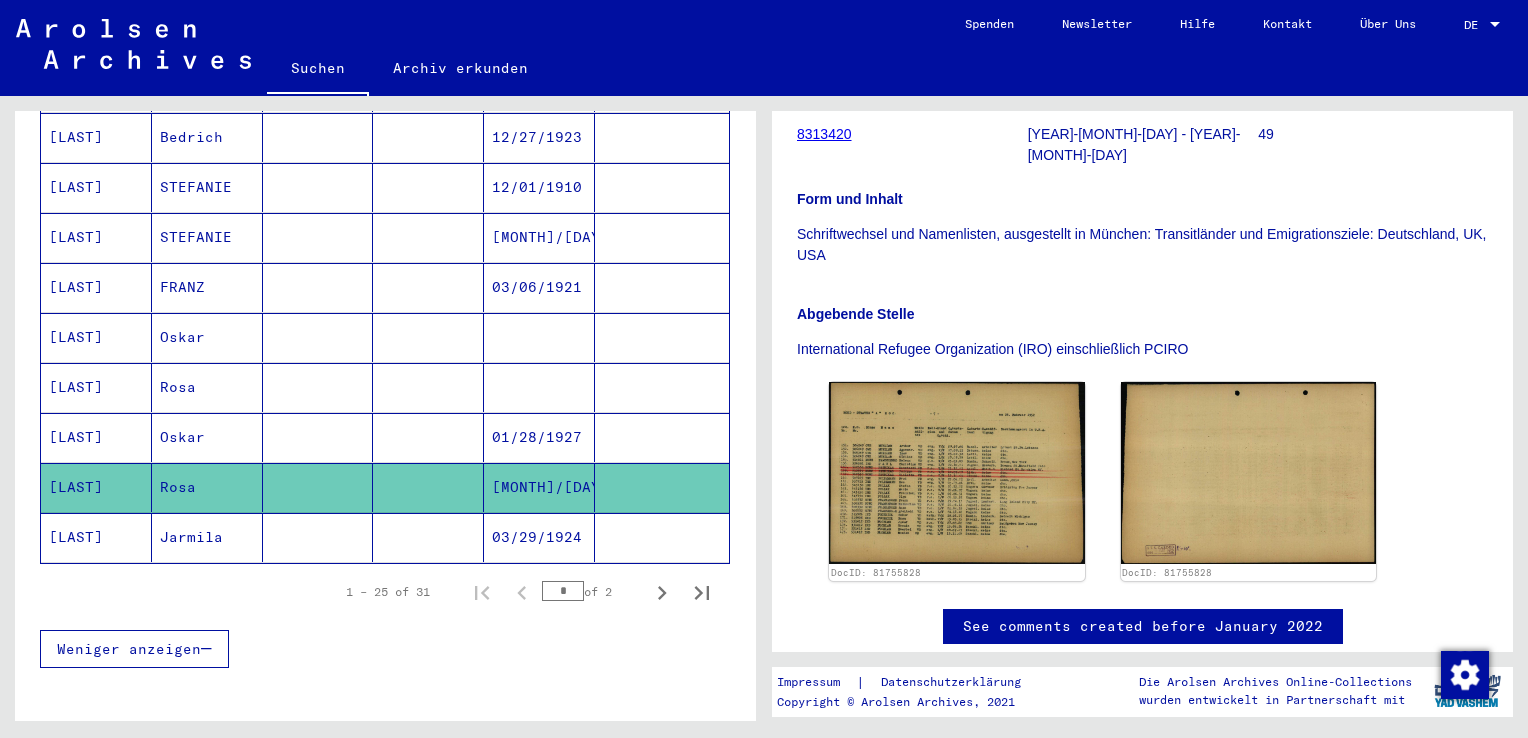 scroll, scrollTop: 400, scrollLeft: 0, axis: vertical 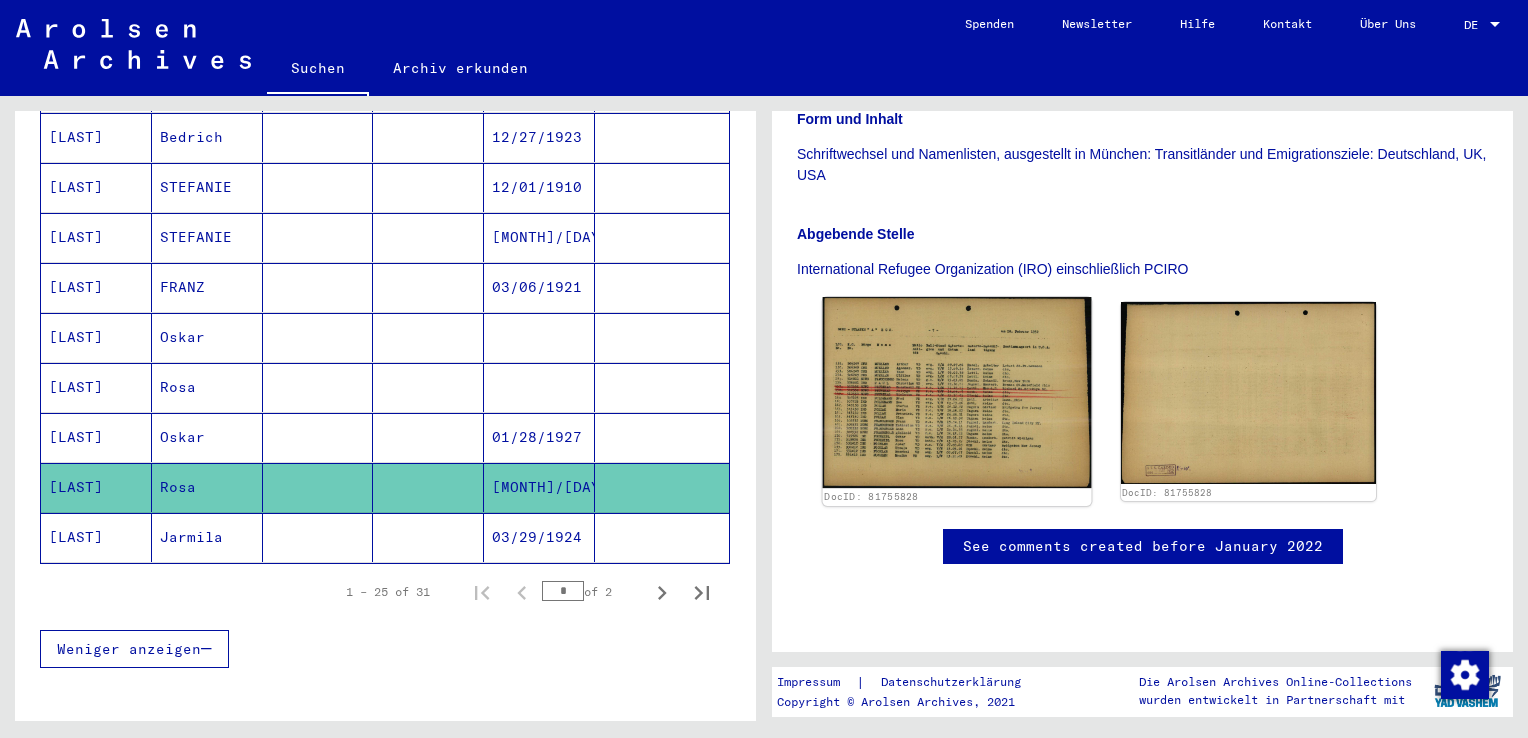 click 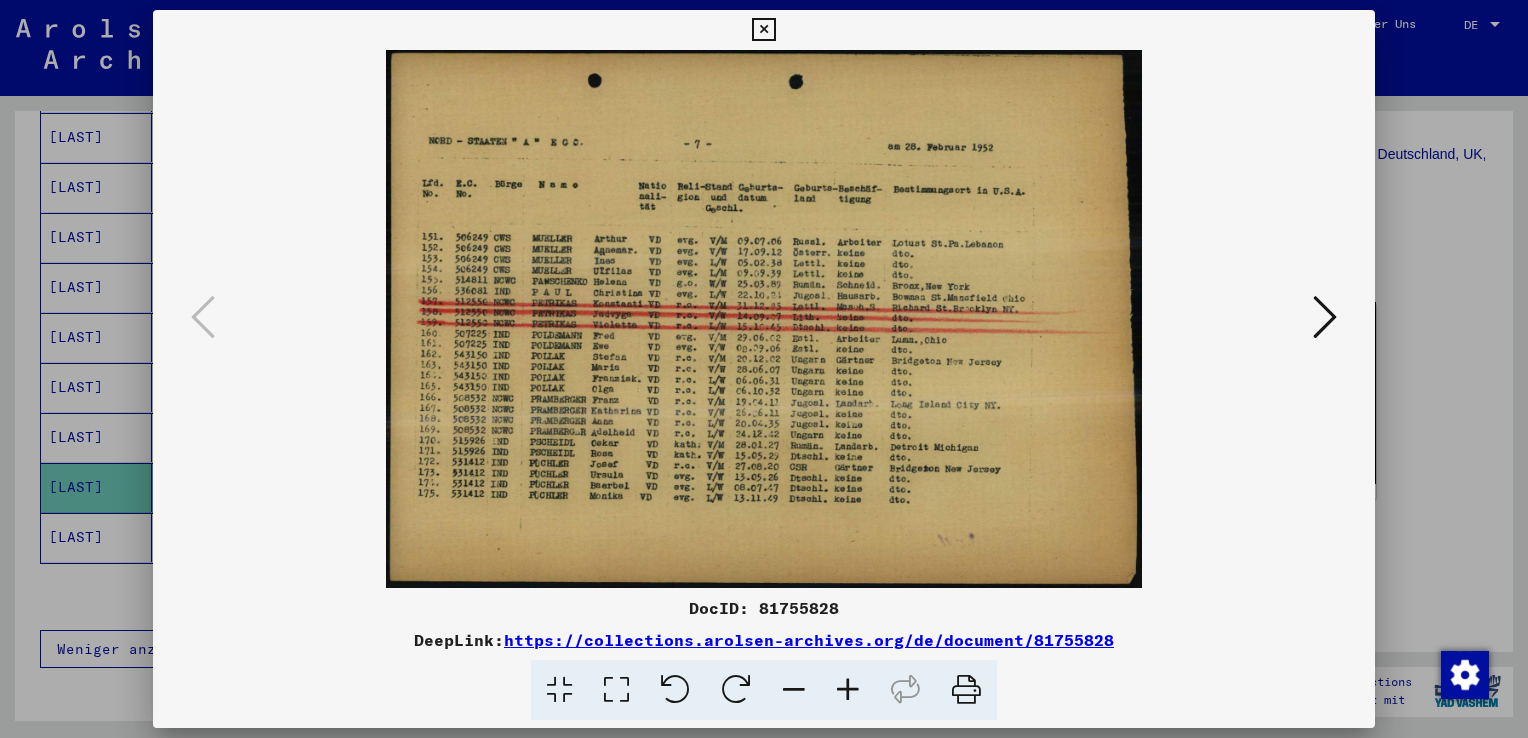 click at bounding box center [763, 30] 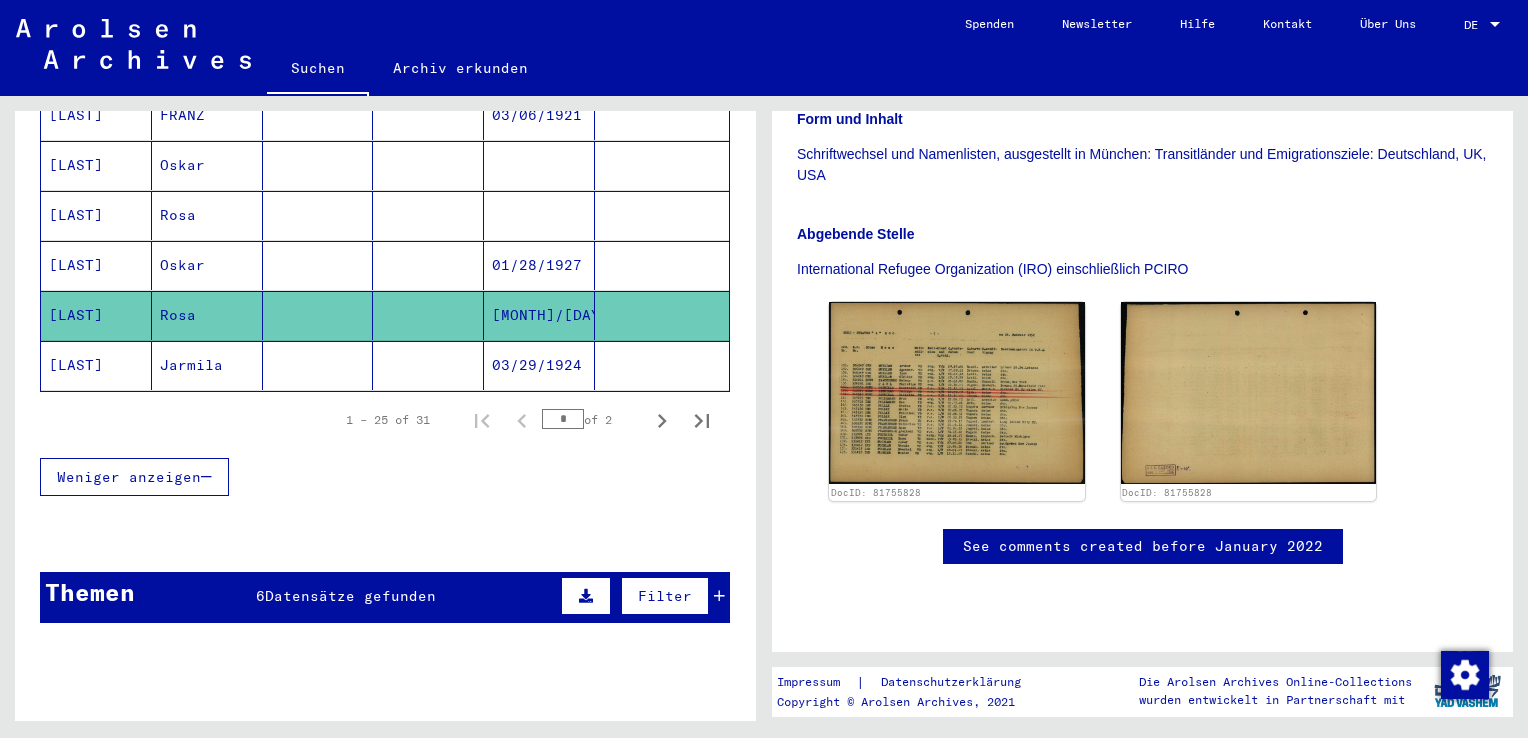 scroll, scrollTop: 1313, scrollLeft: 0, axis: vertical 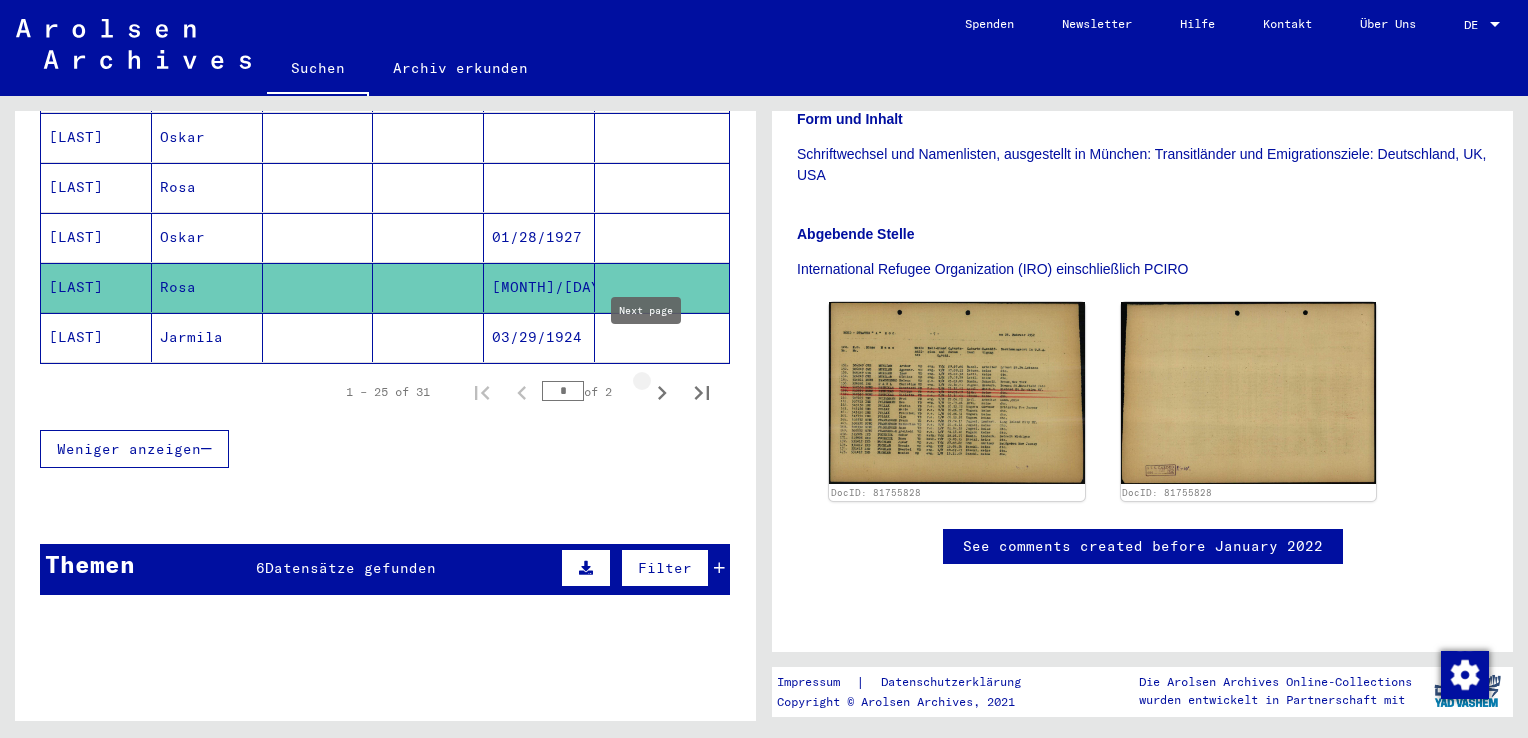 click 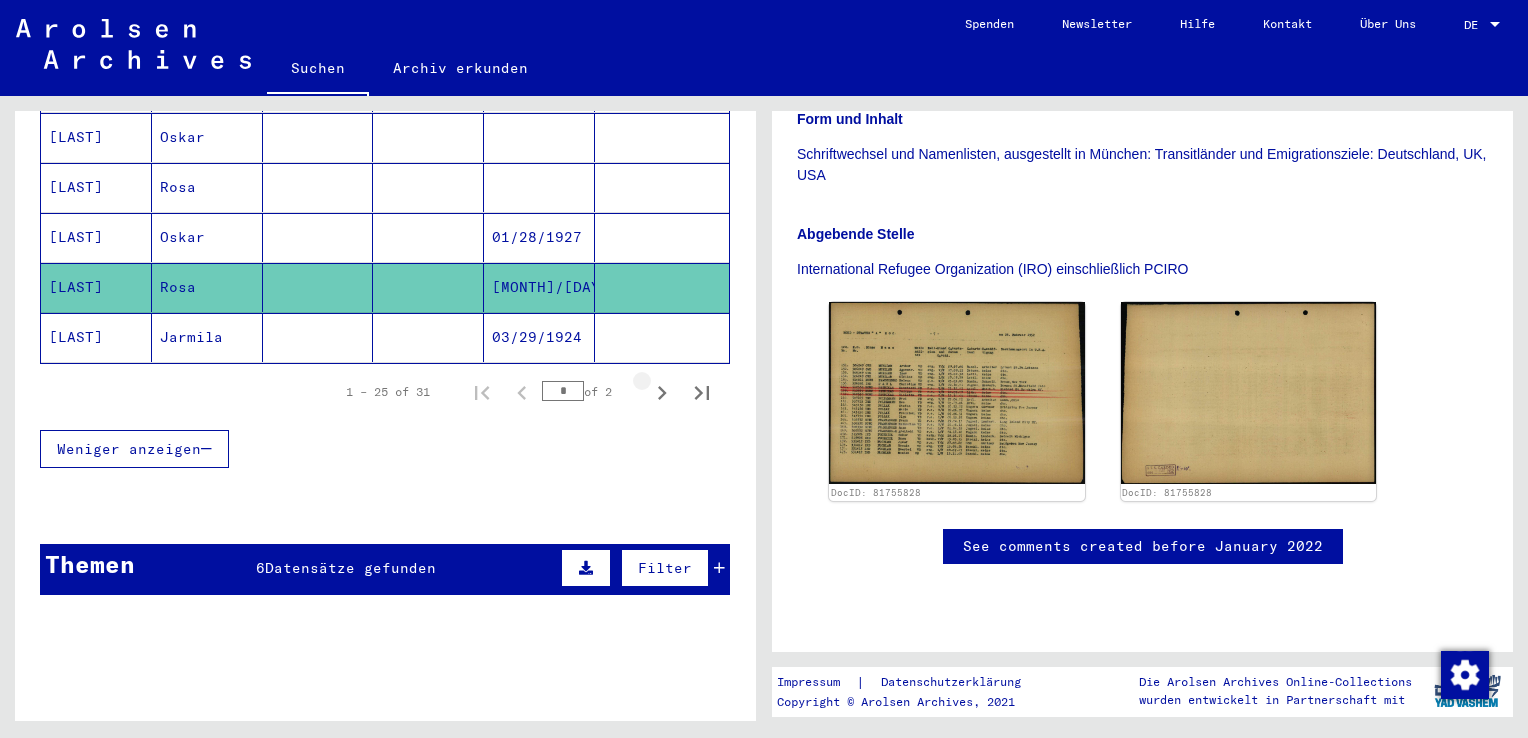 scroll, scrollTop: 747, scrollLeft: 0, axis: vertical 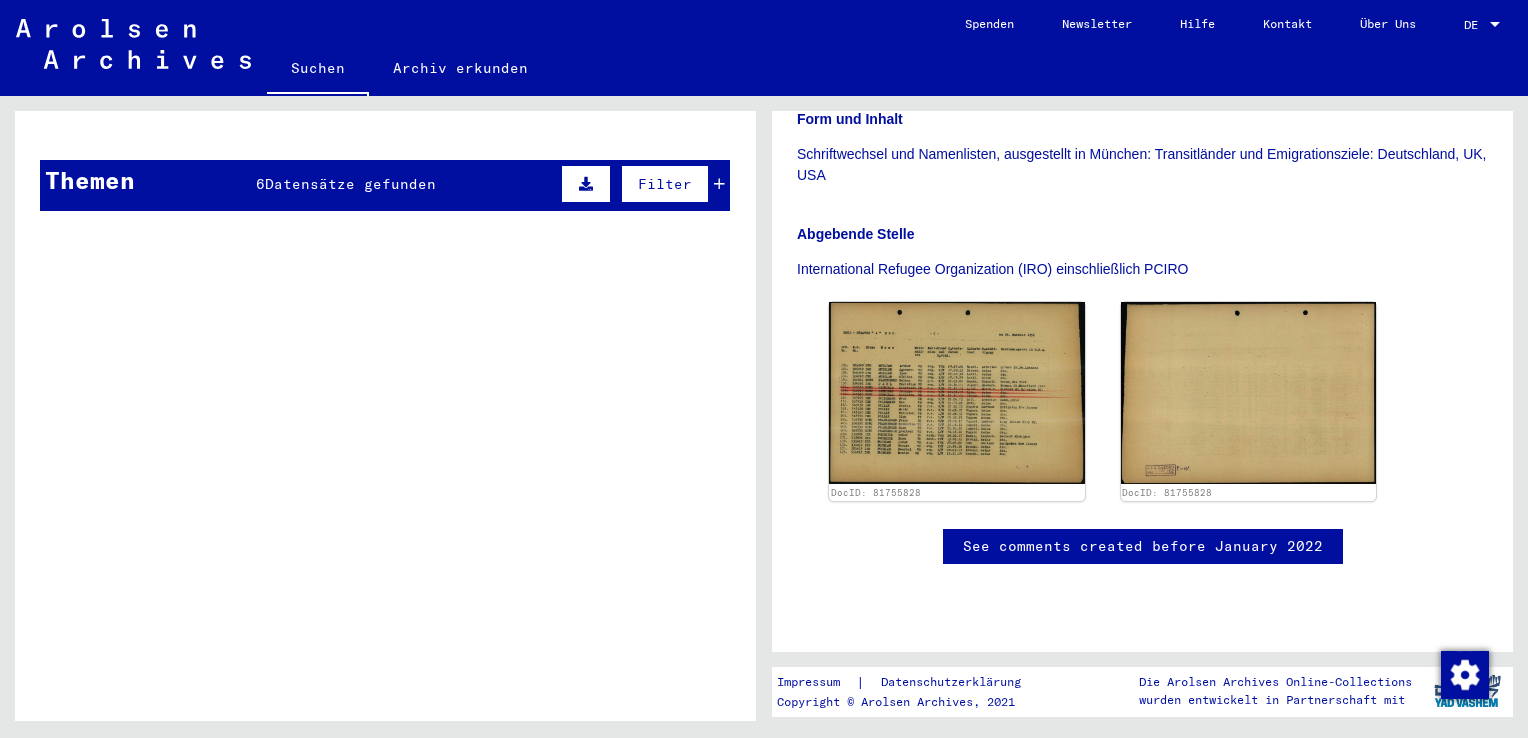 click on "Datensätze gefunden" at bounding box center (350, 184) 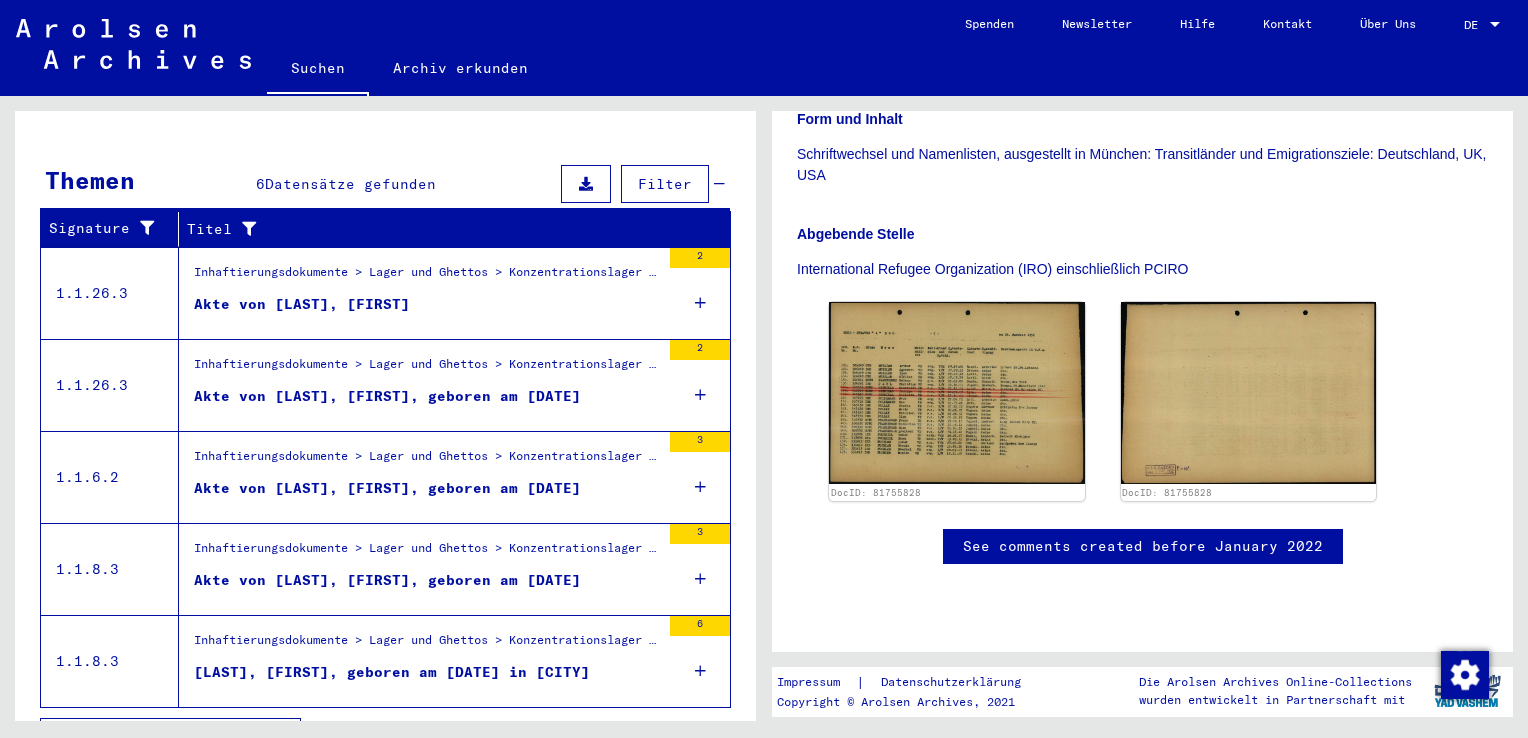 scroll, scrollTop: 763, scrollLeft: 0, axis: vertical 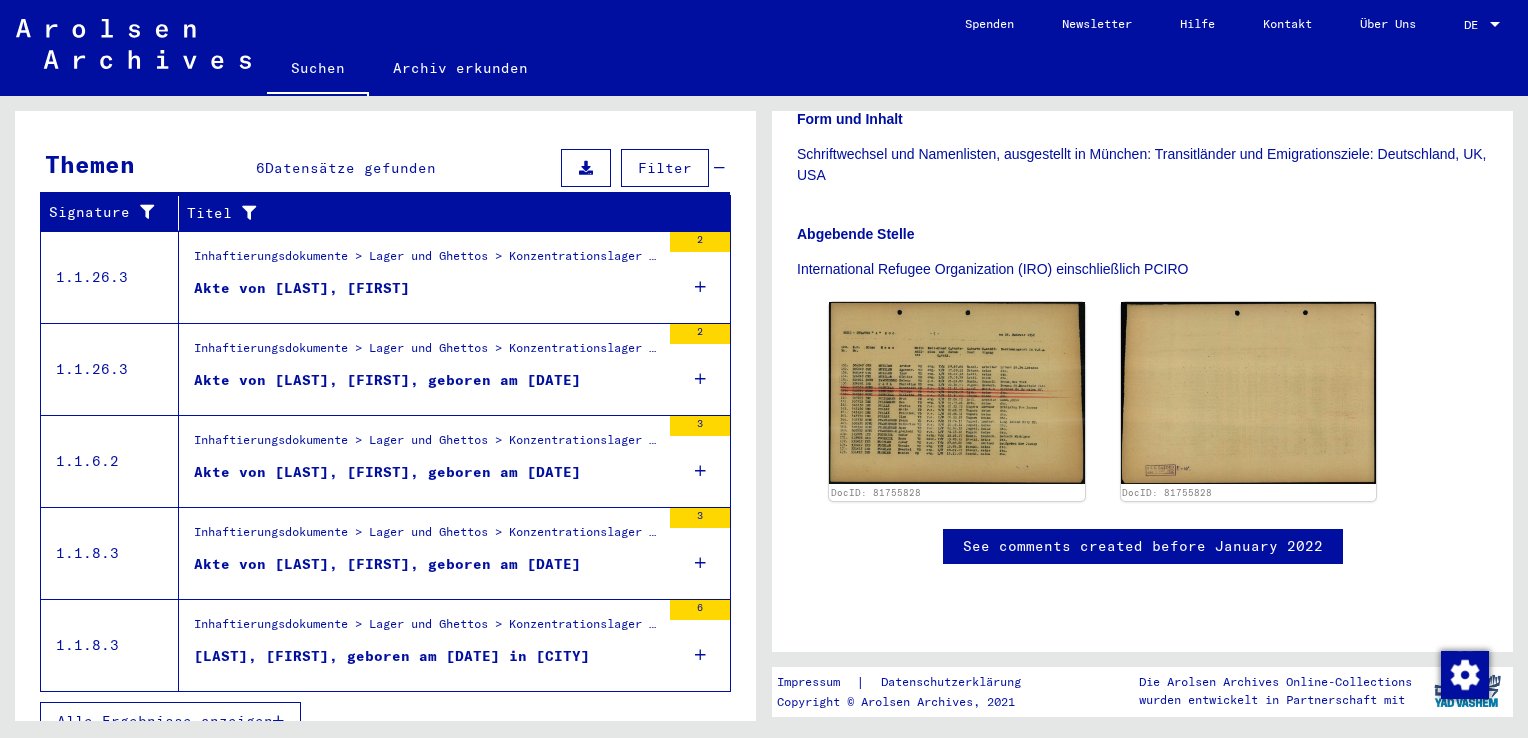 click on "Alle Ergebnisse anzeigen" at bounding box center [165, 721] 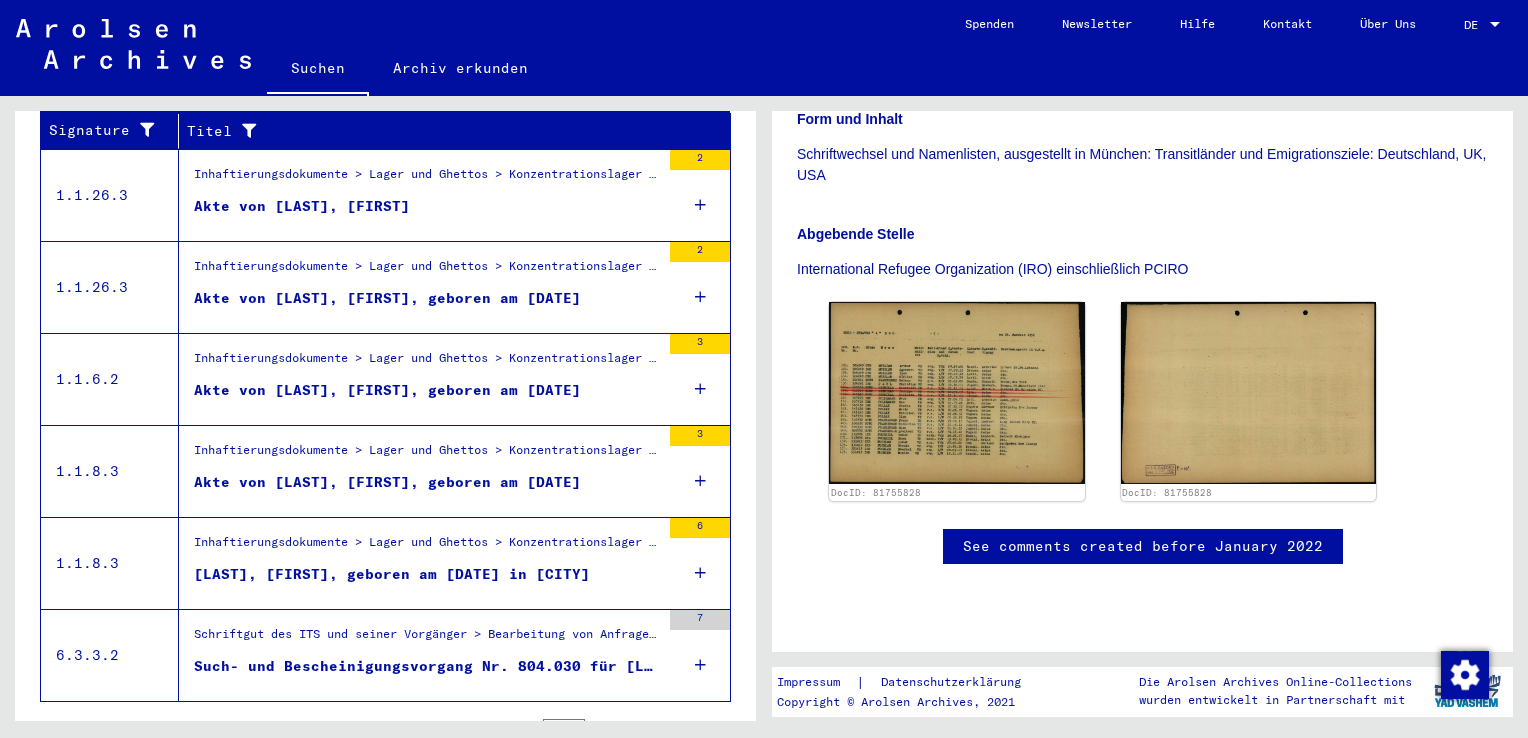 scroll, scrollTop: 342, scrollLeft: 0, axis: vertical 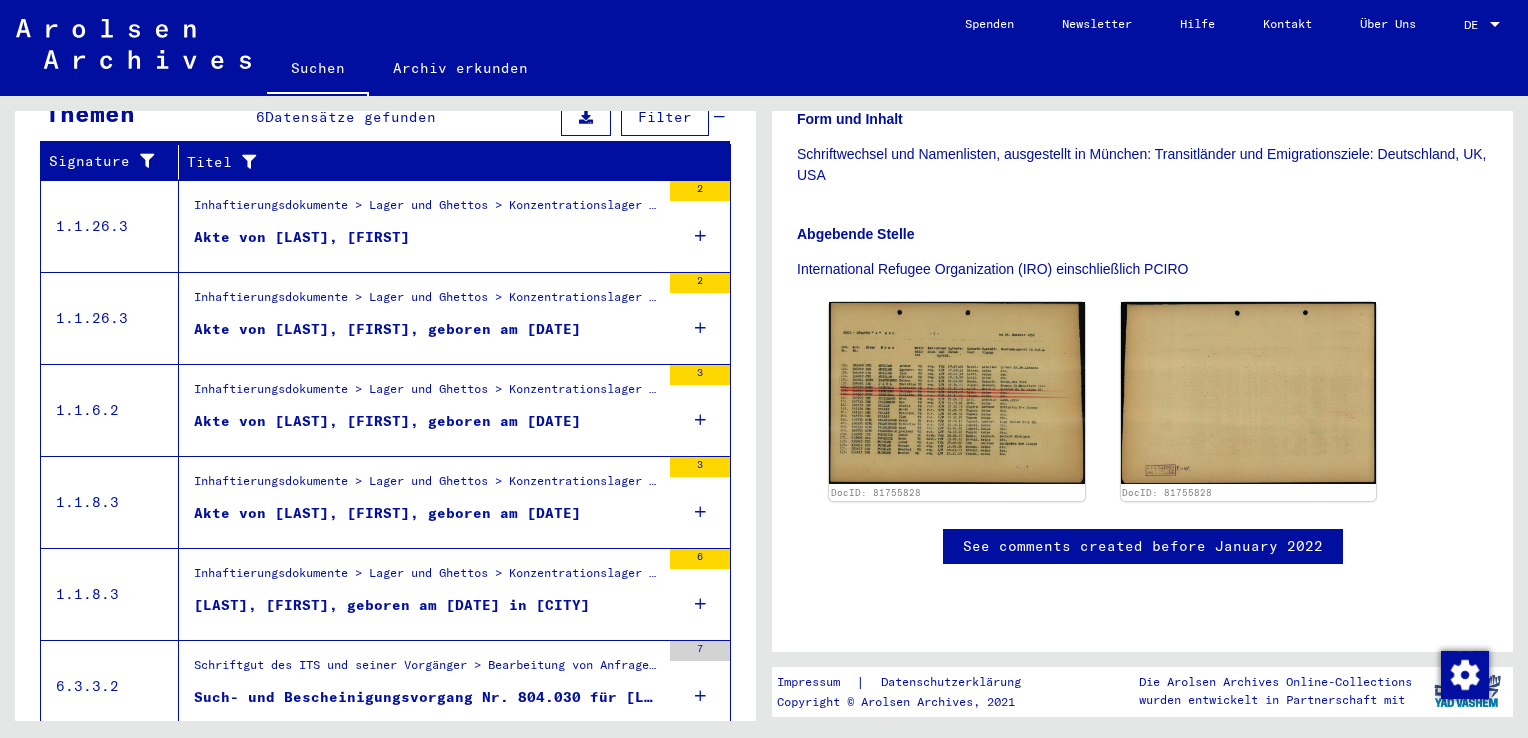 click on "Akte von [LAST], [FIRST]" at bounding box center (302, 237) 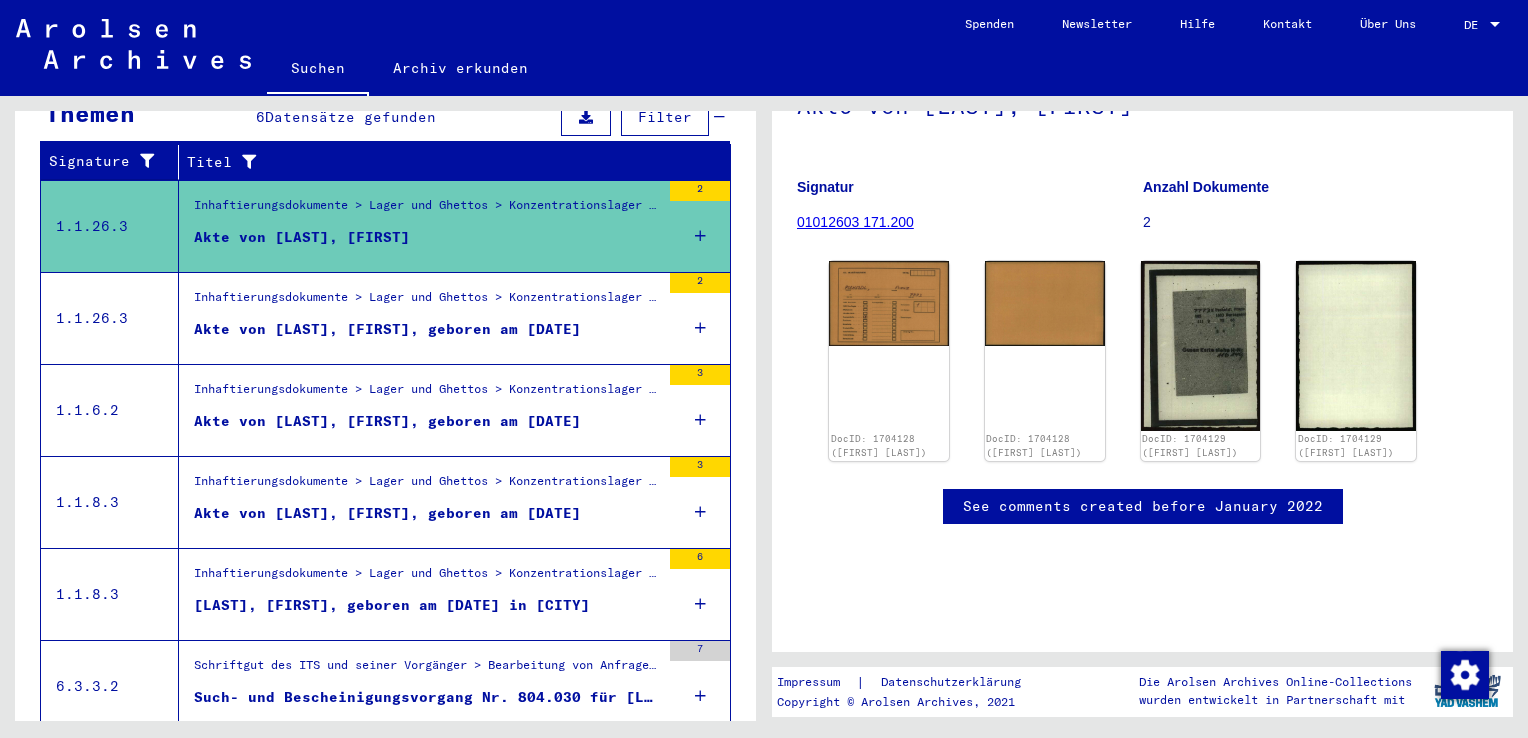 scroll, scrollTop: 143, scrollLeft: 0, axis: vertical 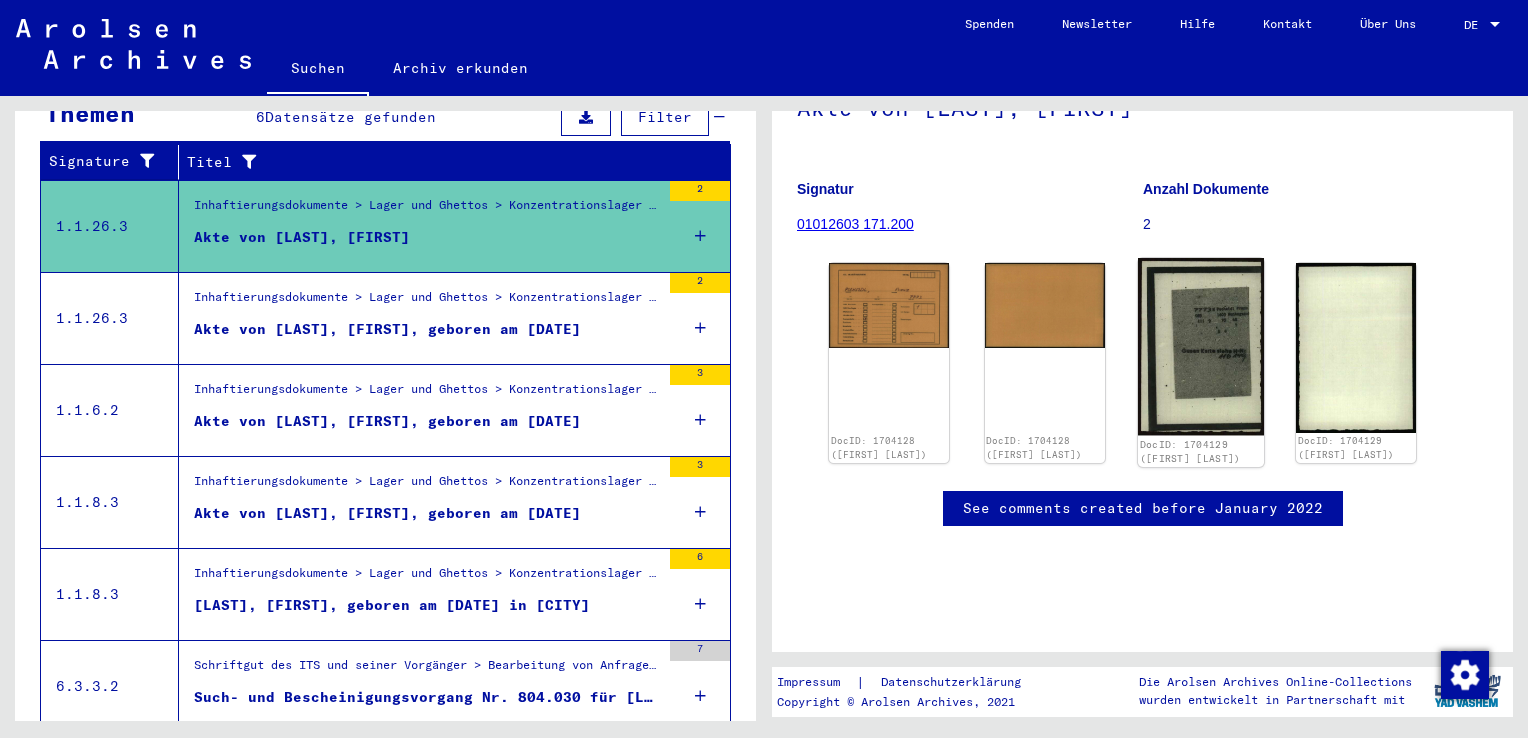 click 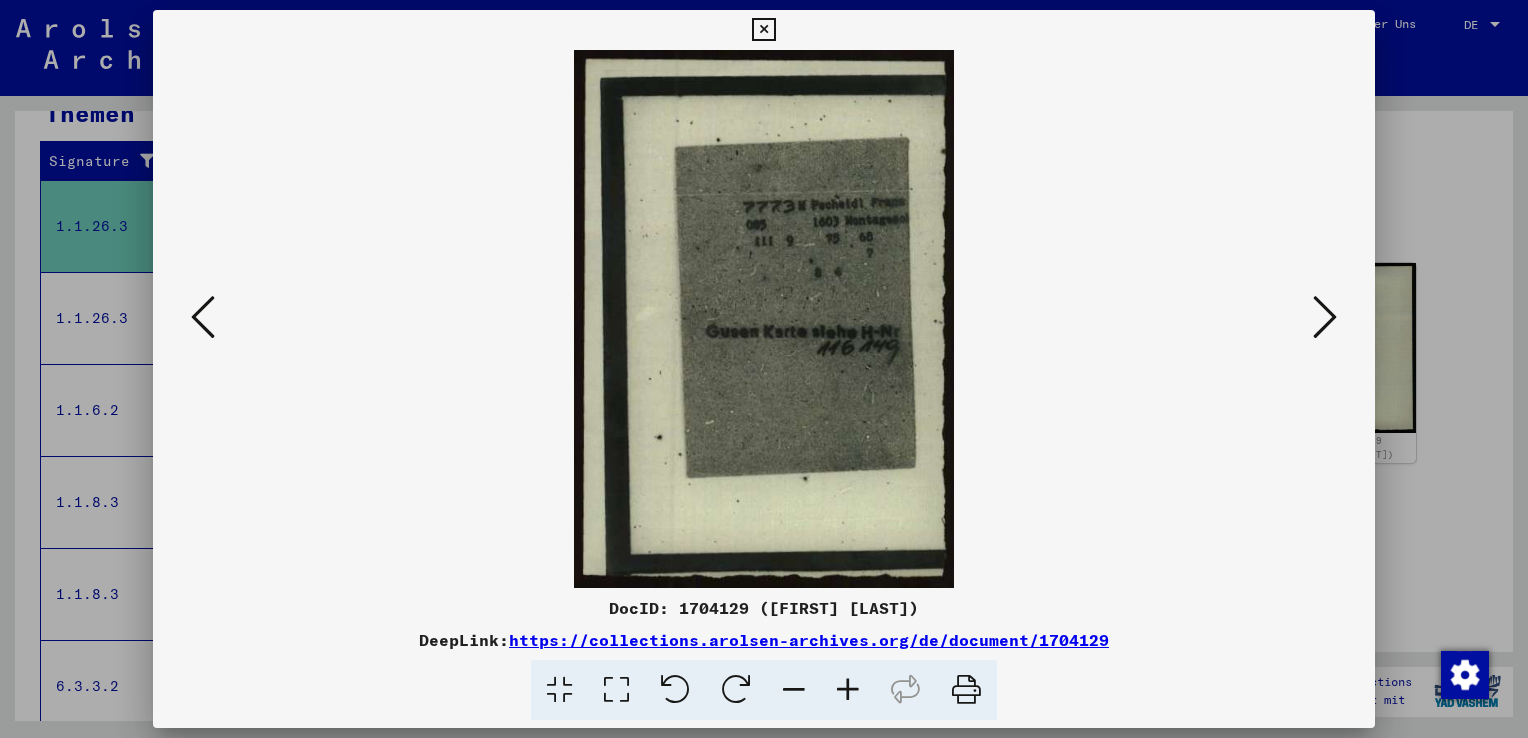 click at bounding box center [763, 30] 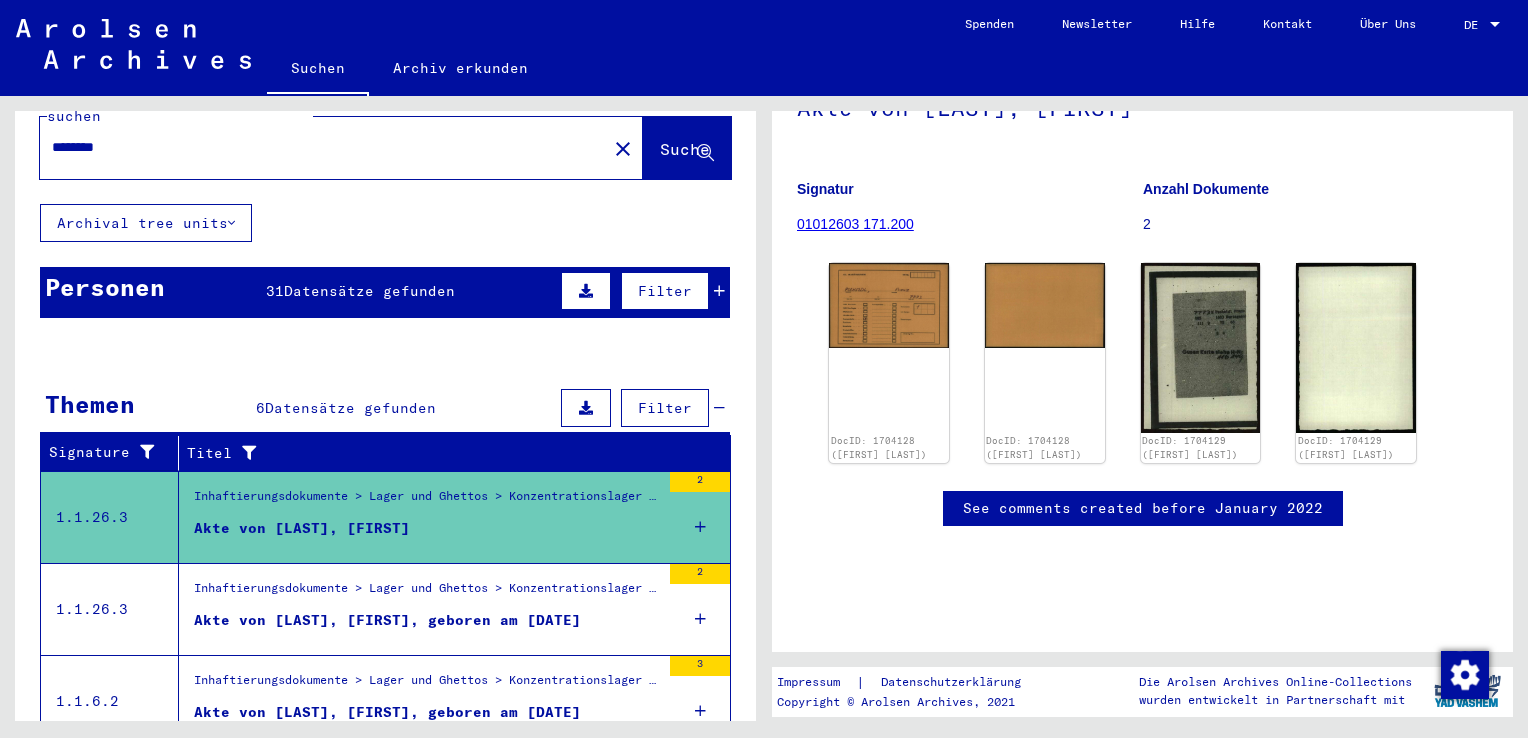 scroll, scrollTop: 42, scrollLeft: 0, axis: vertical 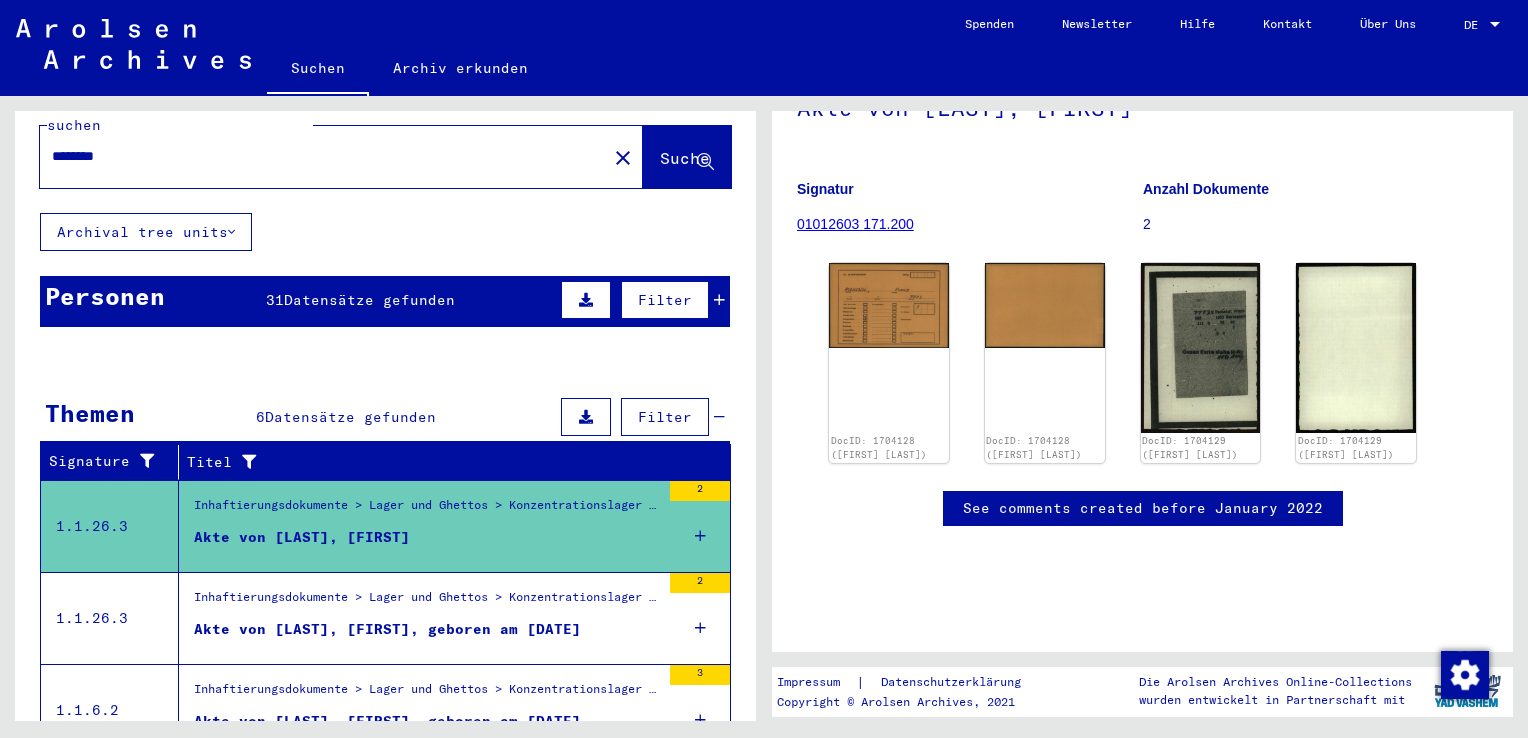 click at bounding box center (428, 458) 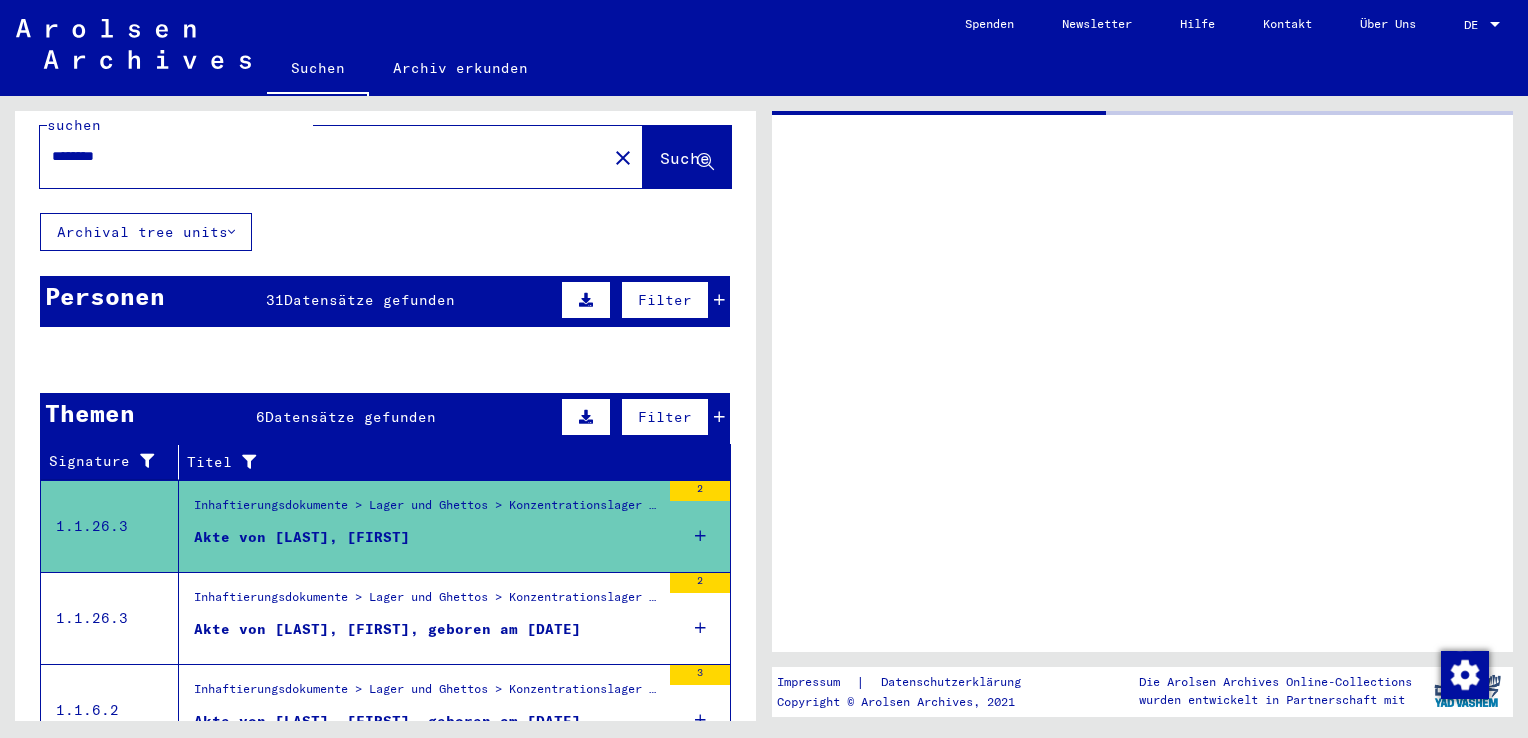 scroll, scrollTop: 0, scrollLeft: 0, axis: both 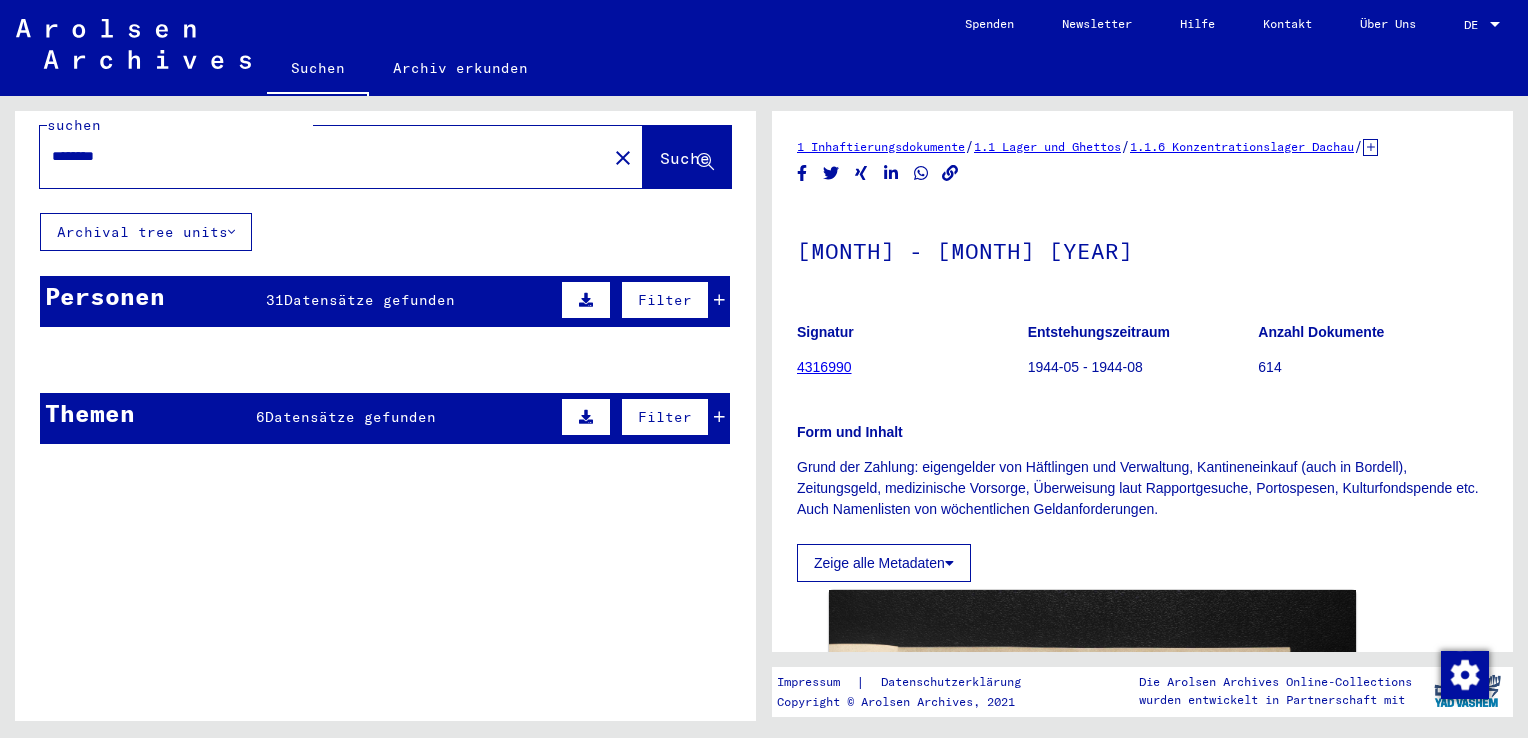 click on "********" at bounding box center [323, 156] 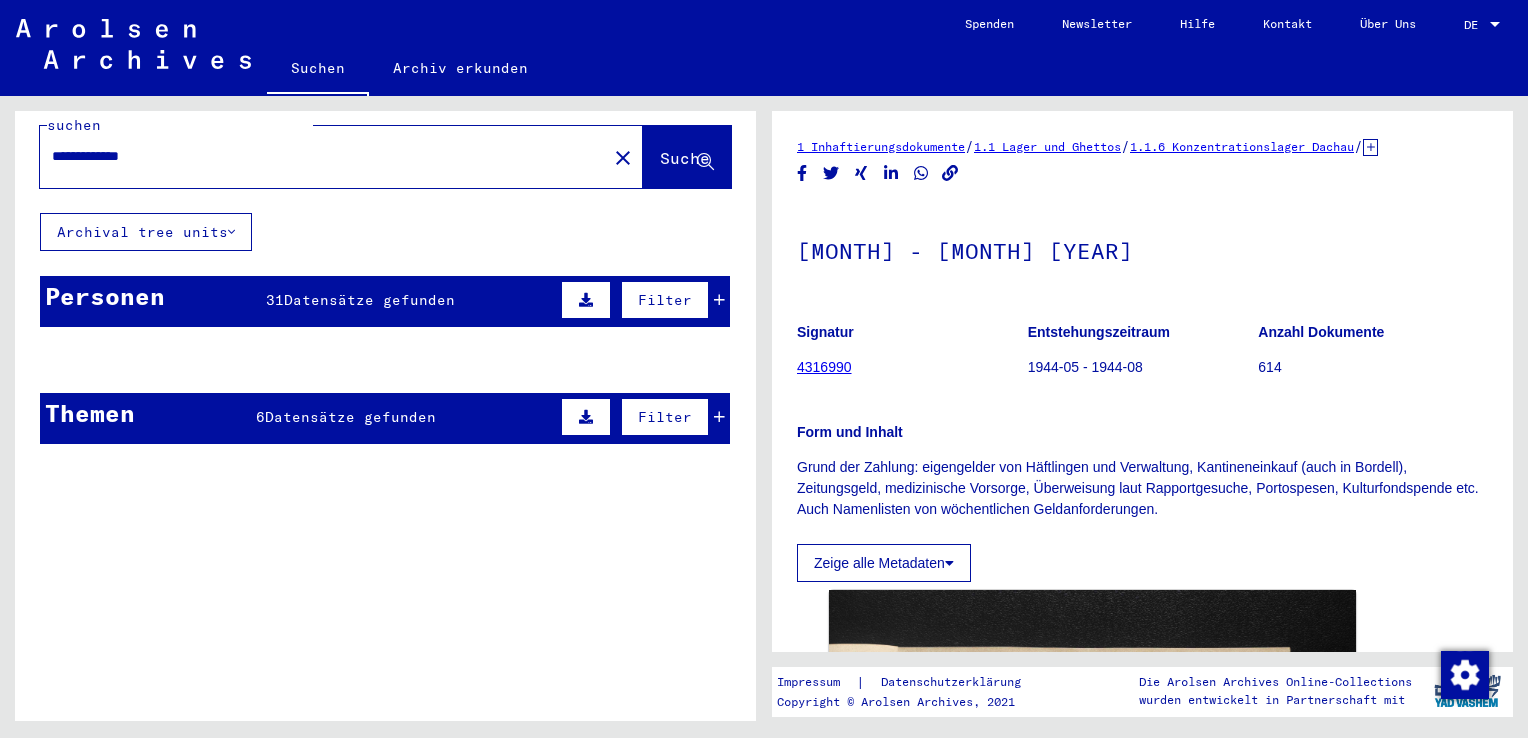 type on "**********" 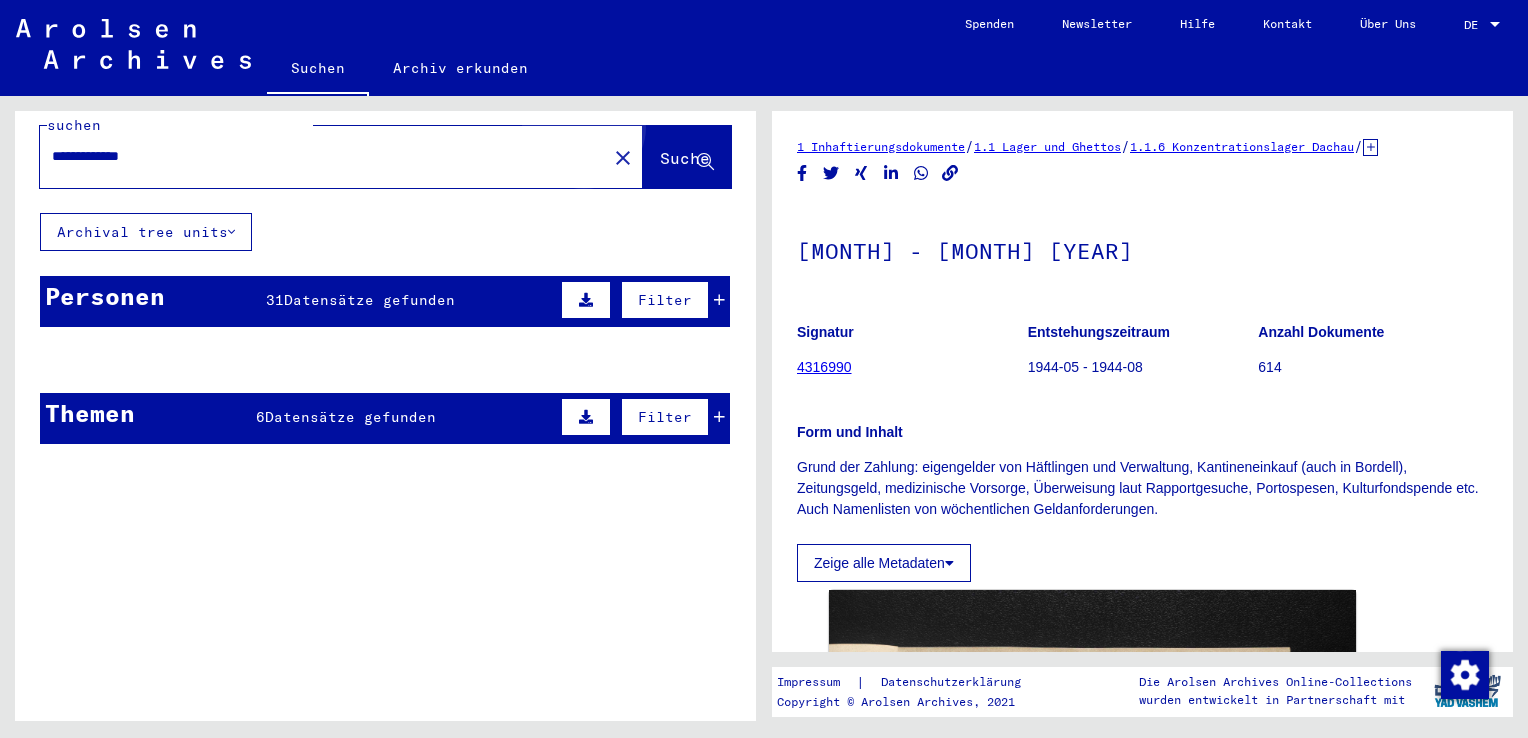 click on "Suche" 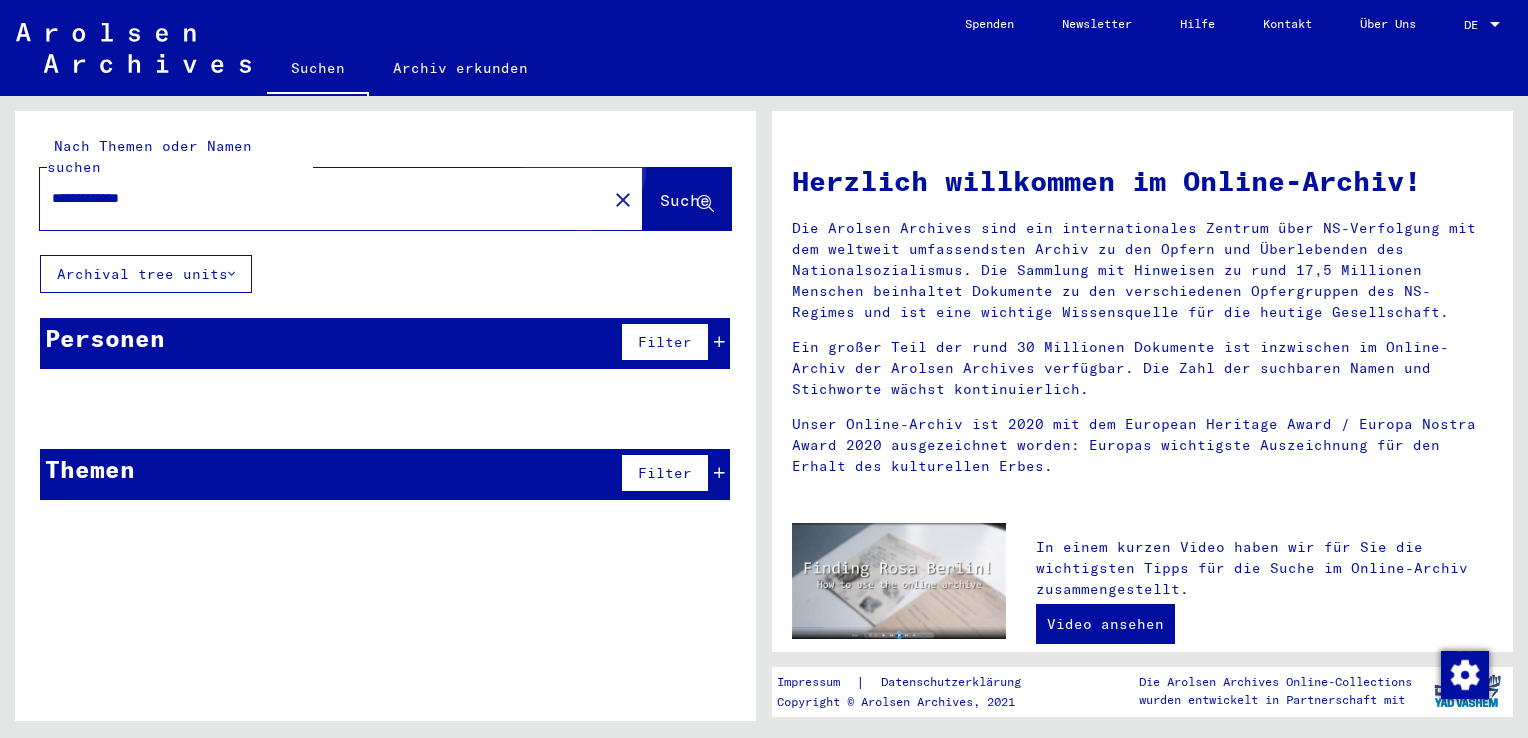 scroll, scrollTop: 0, scrollLeft: 0, axis: both 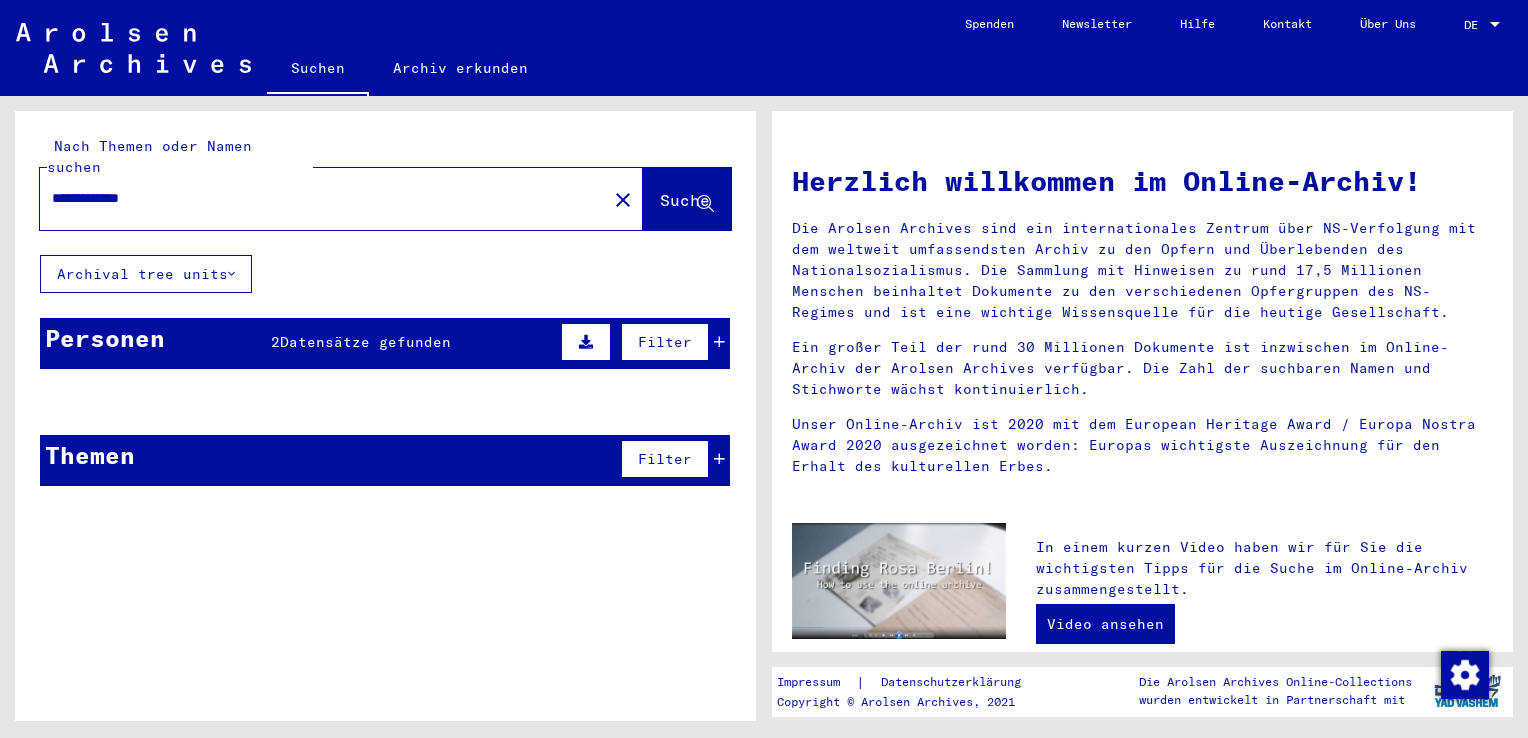click on "Datensätze gefunden" at bounding box center (365, 342) 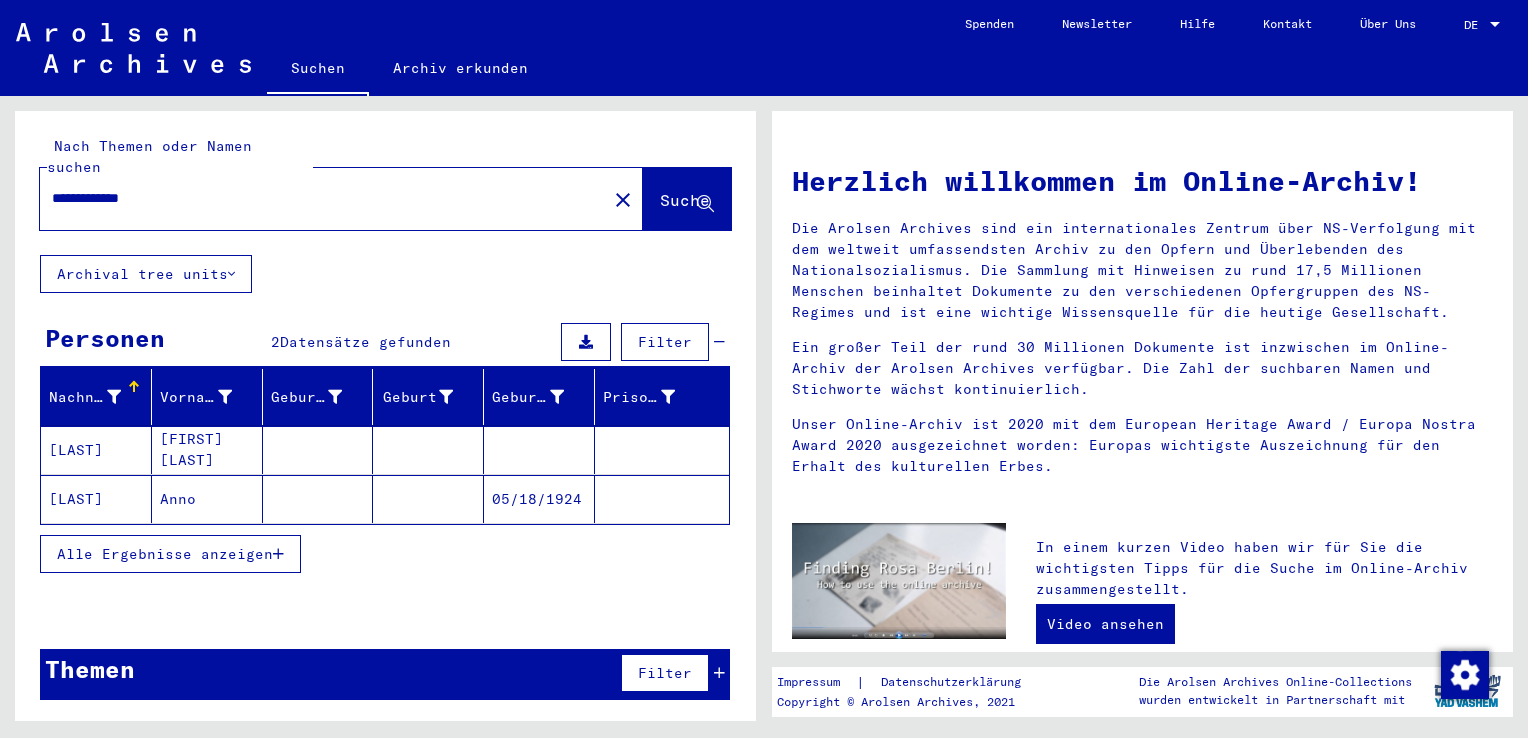 click on "[FIRST] [LAST]" at bounding box center (207, 499) 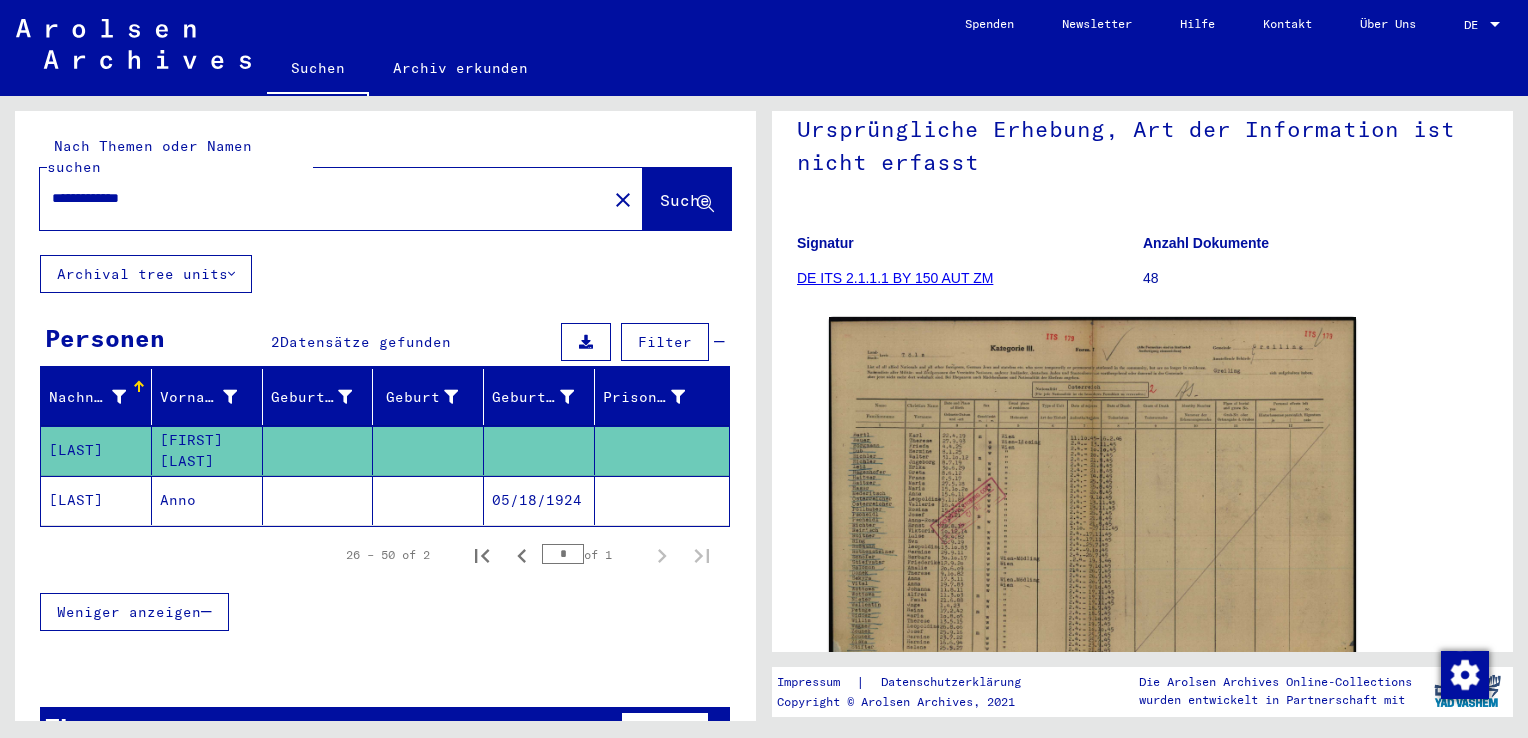 scroll, scrollTop: 300, scrollLeft: 0, axis: vertical 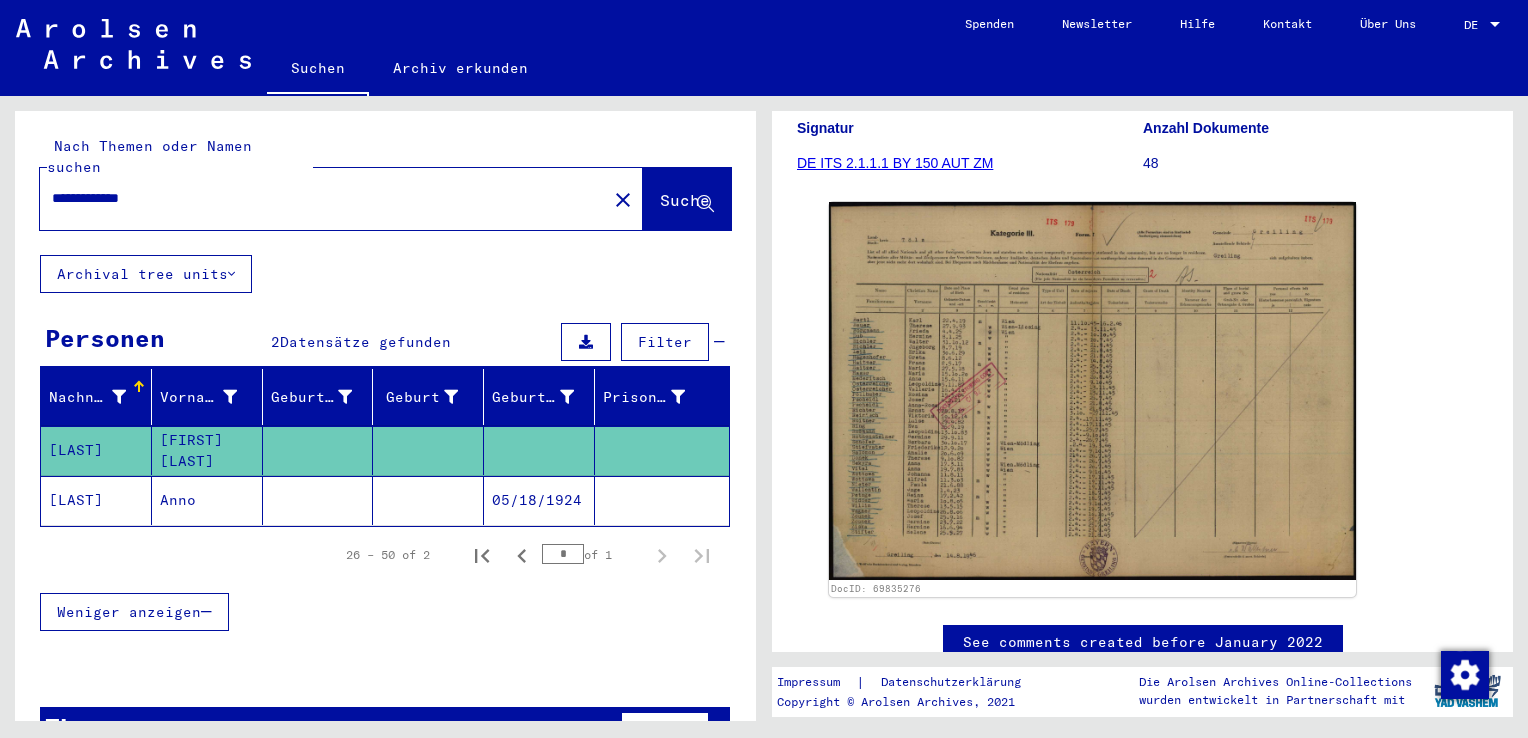 click on "Über Uns" 